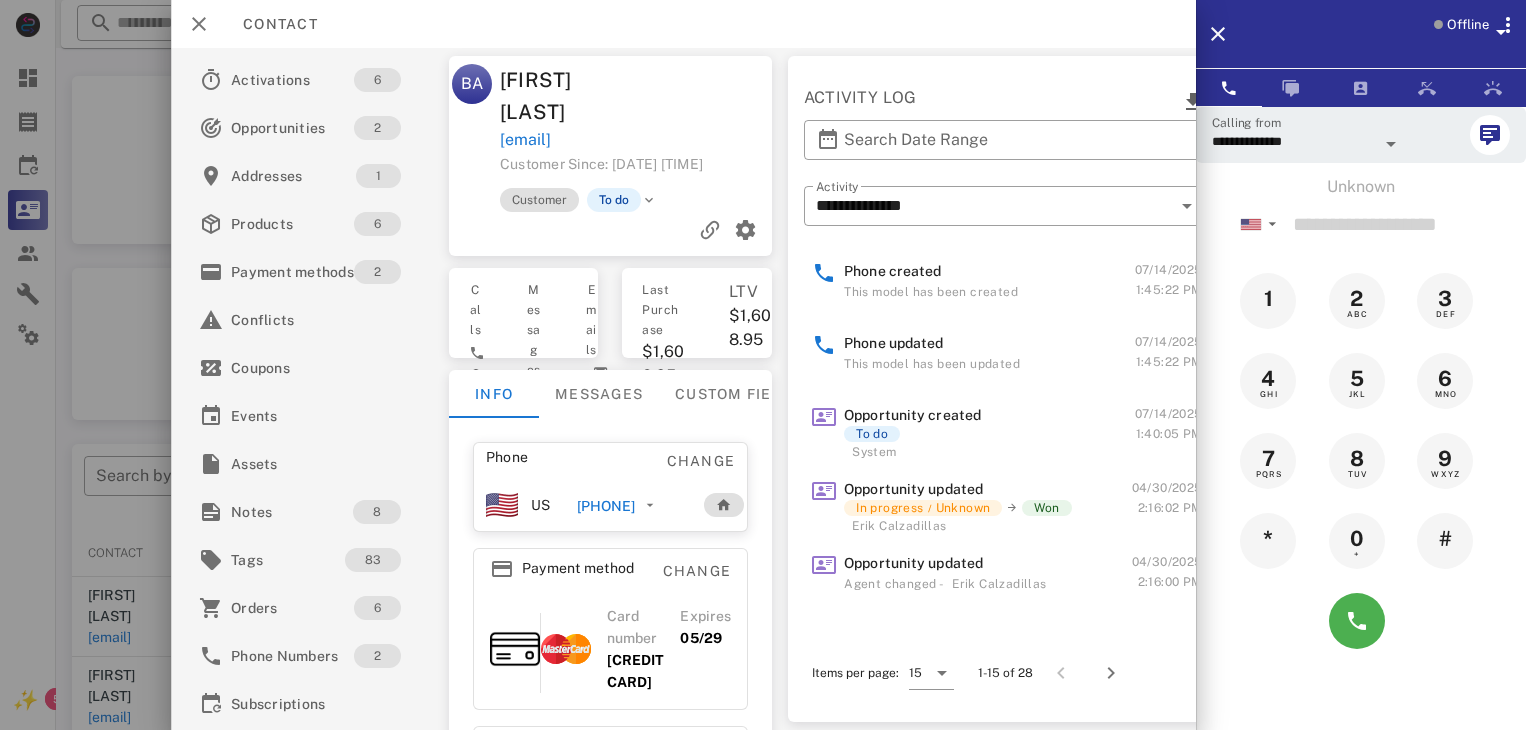 scroll, scrollTop: 380, scrollLeft: 0, axis: vertical 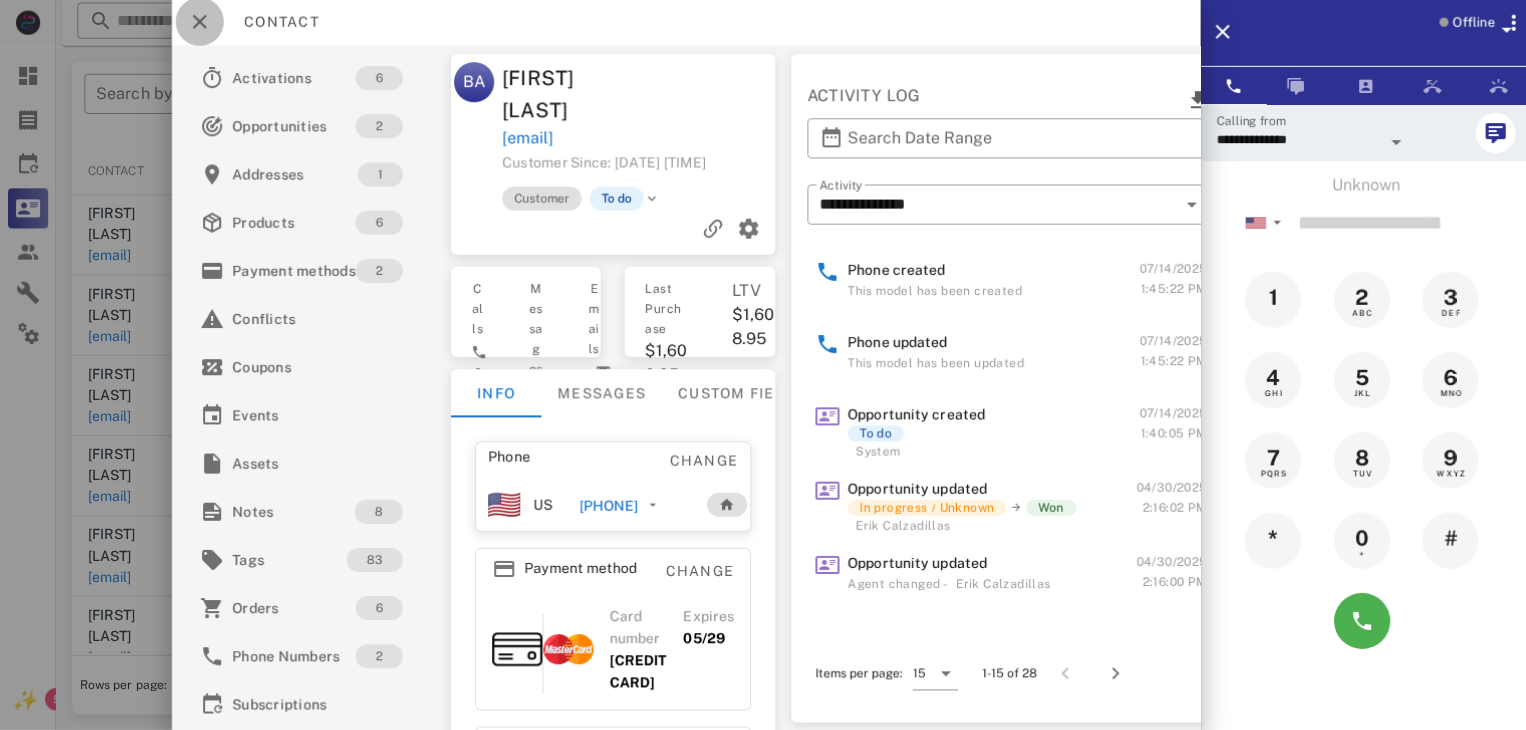click at bounding box center (199, 24) 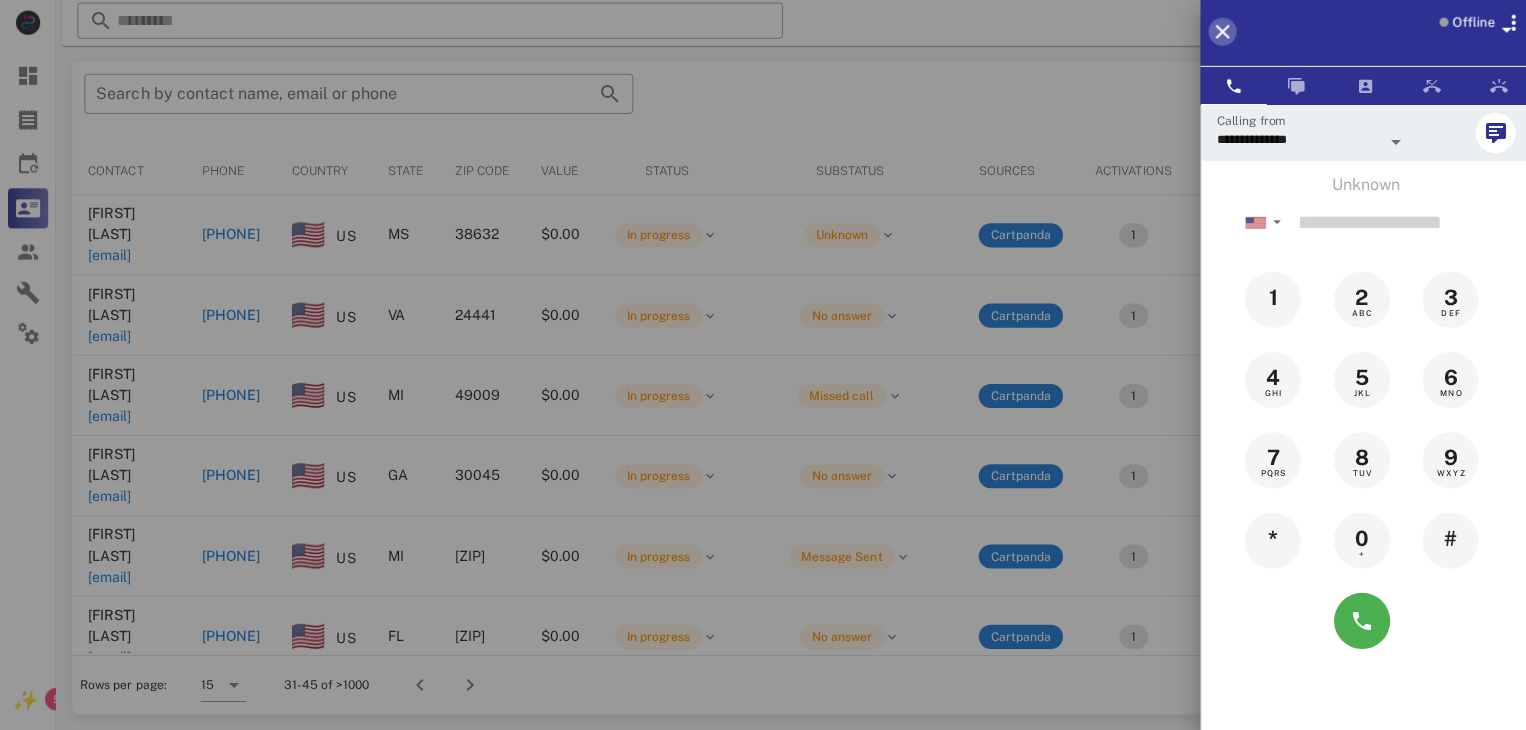 click at bounding box center (1218, 34) 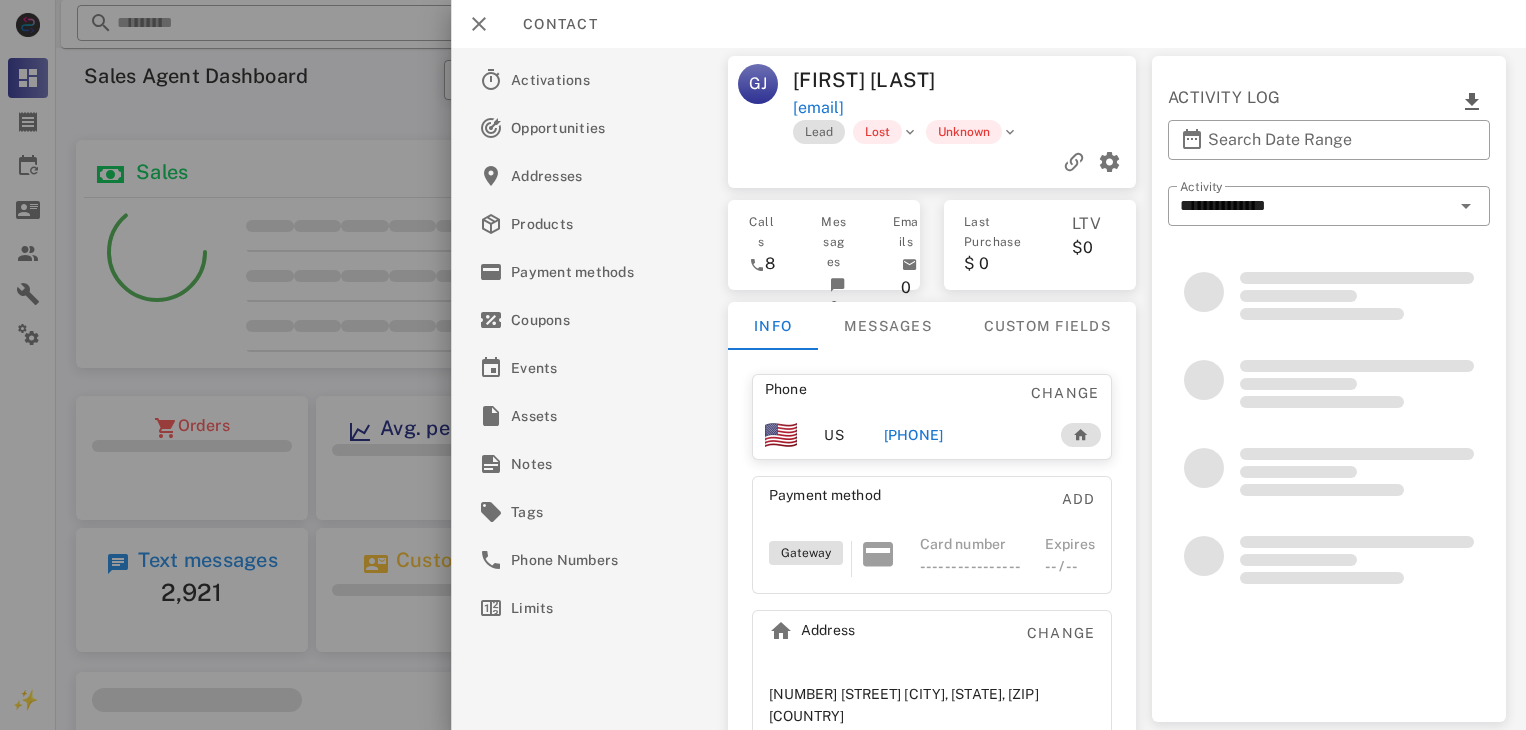 scroll, scrollTop: 0, scrollLeft: 0, axis: both 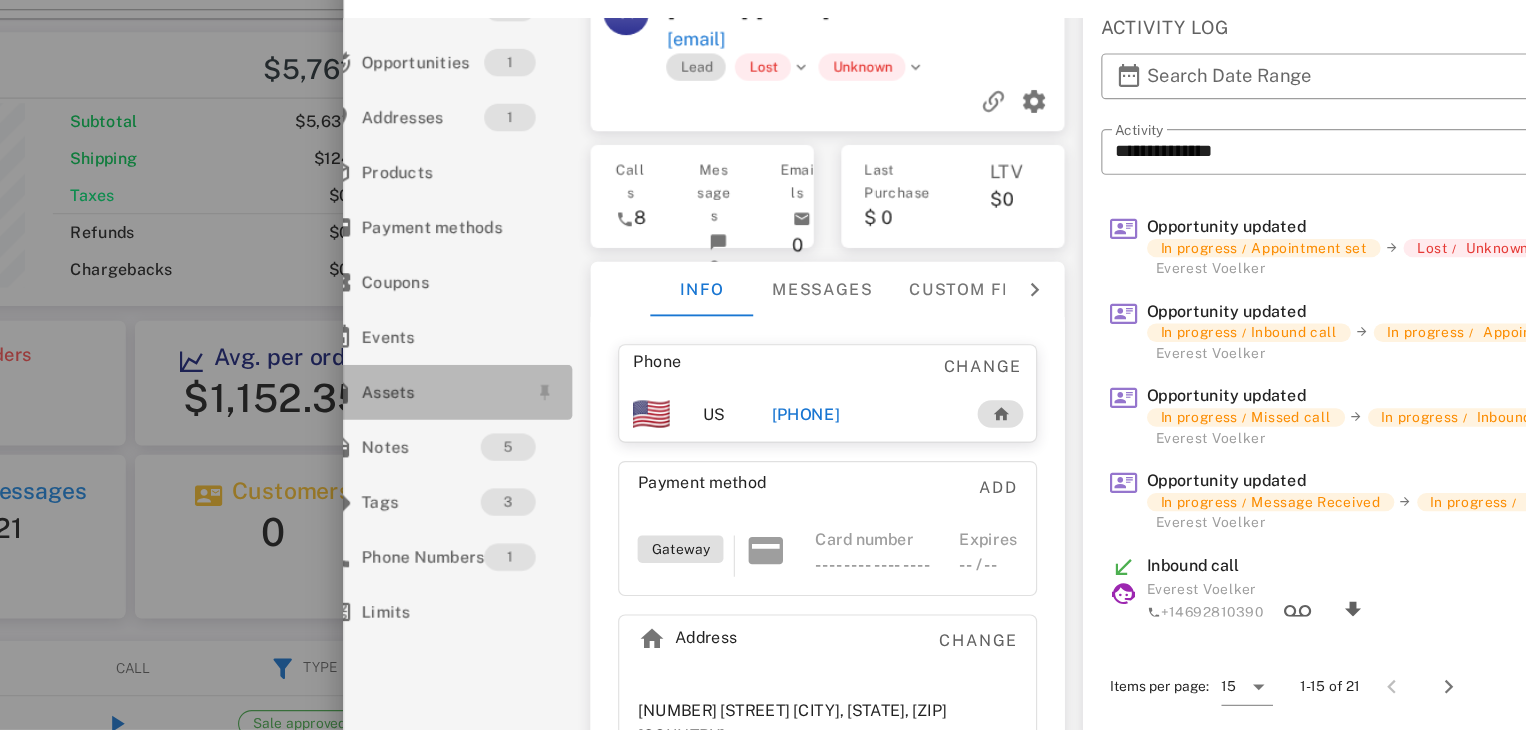 click on "Assets" at bounding box center [539, 375] 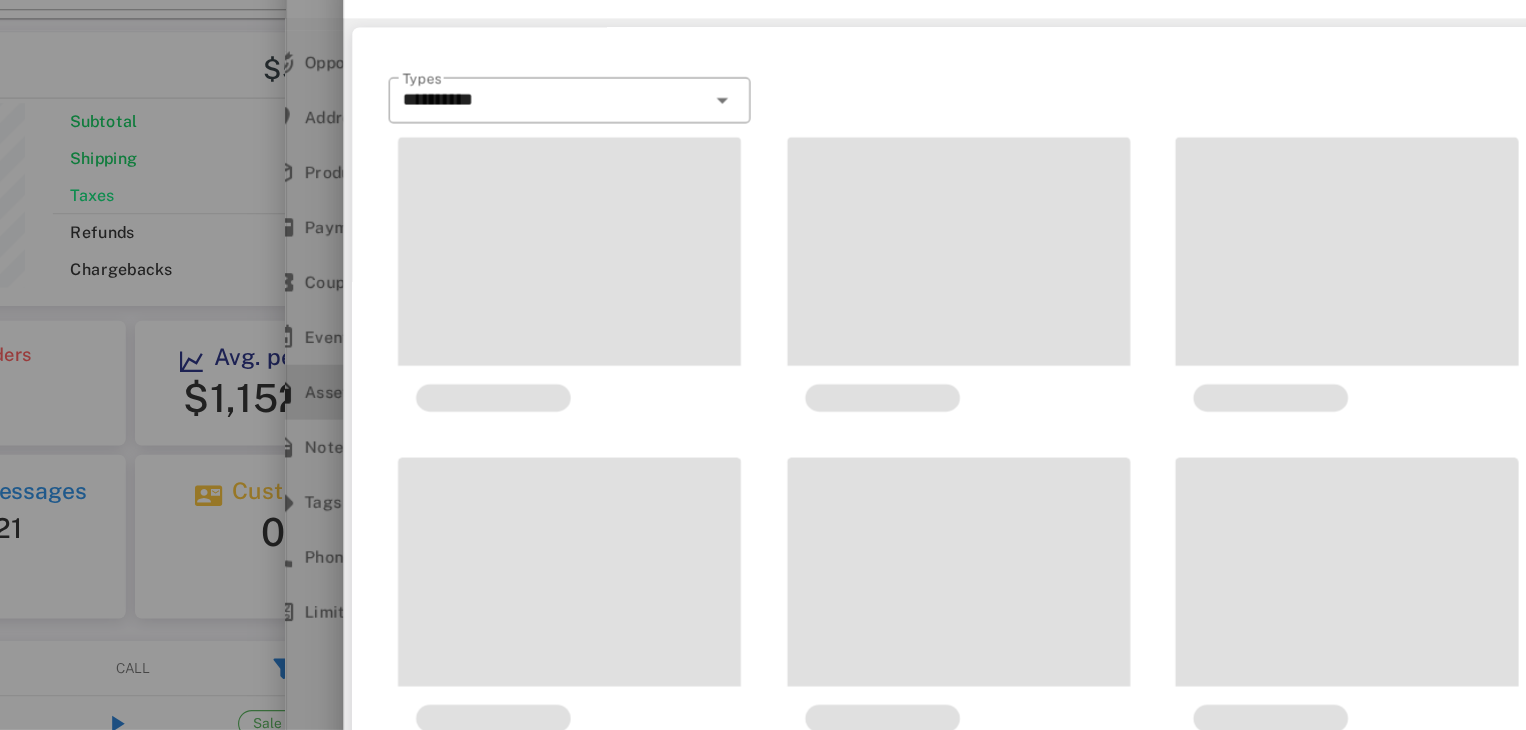scroll, scrollTop: 79, scrollLeft: 0, axis: vertical 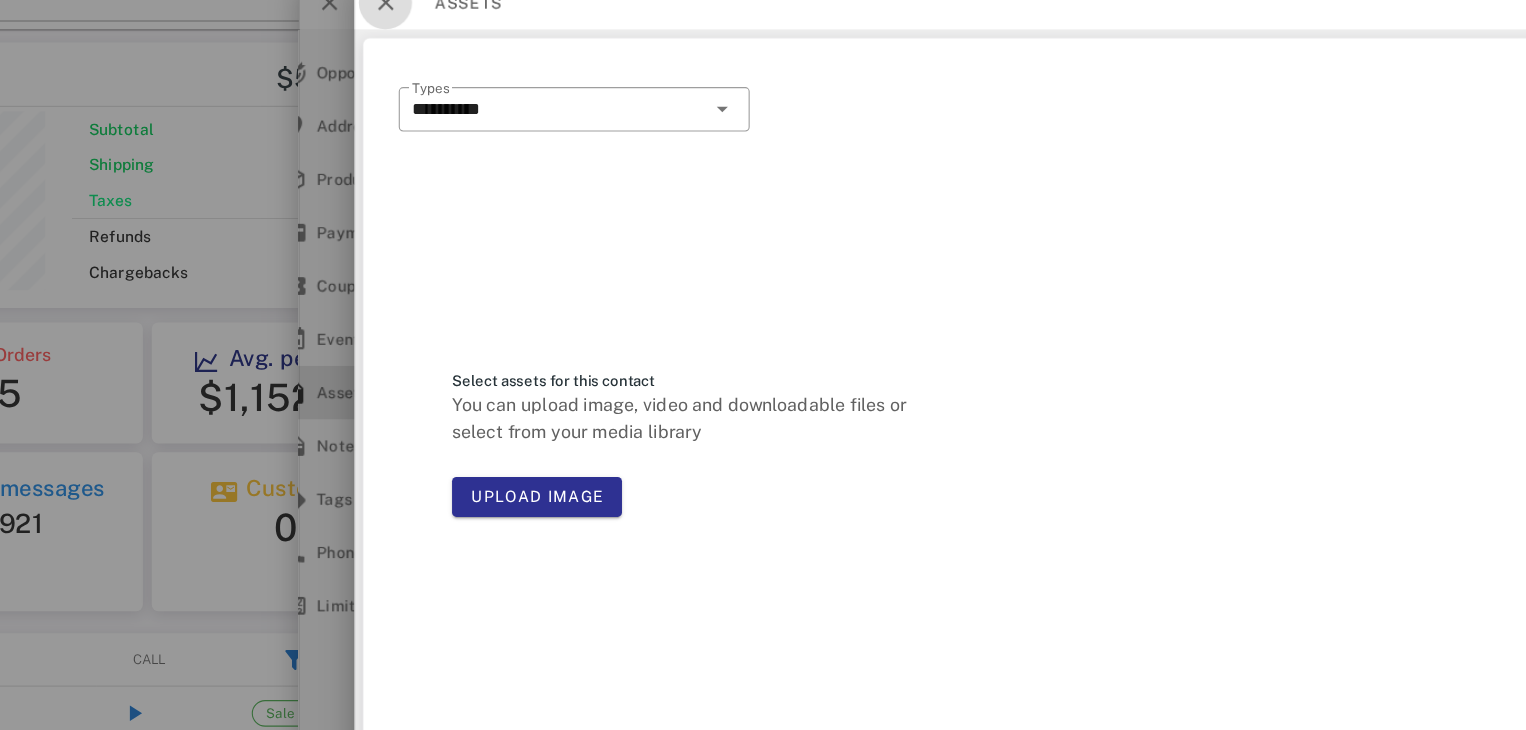 click at bounding box center [479, 24] 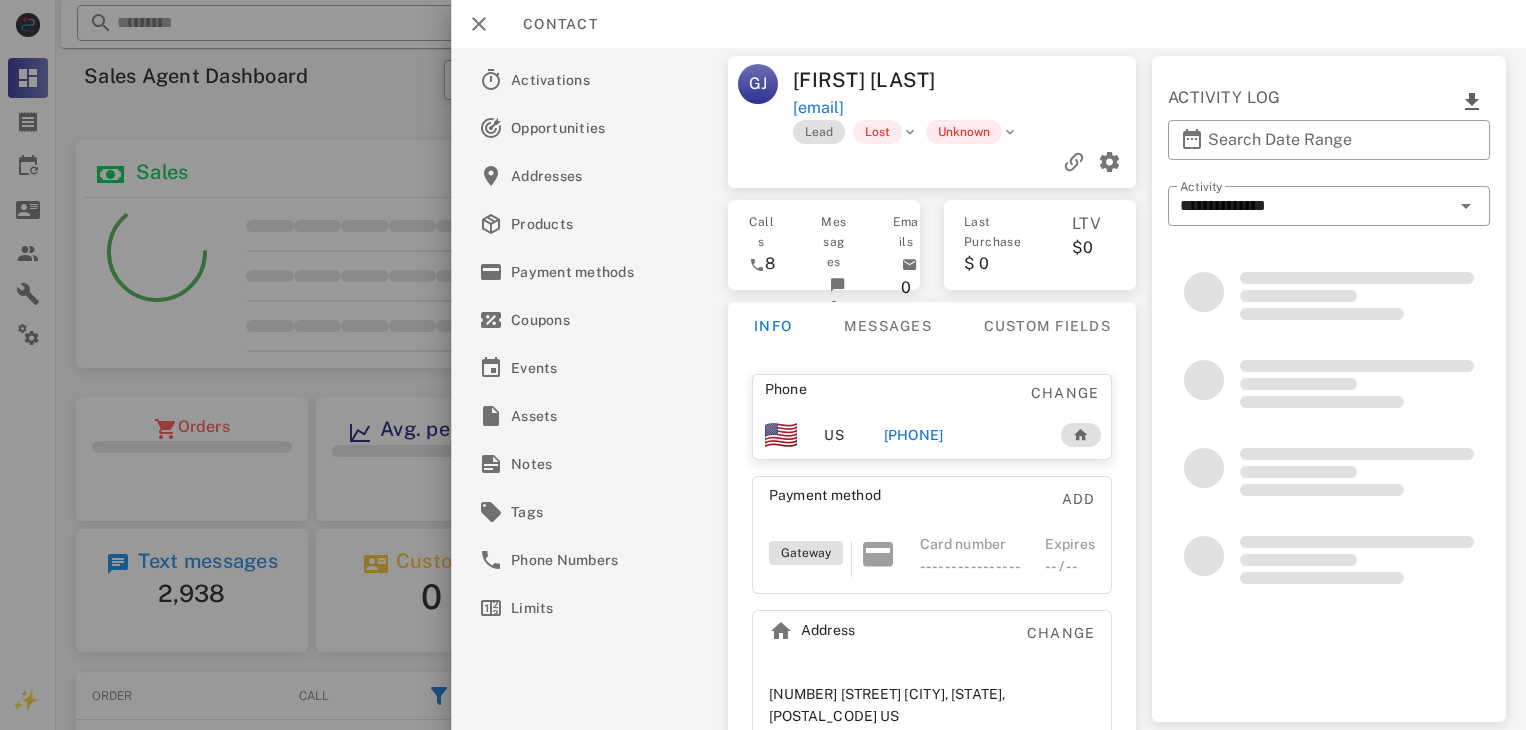 scroll, scrollTop: 0, scrollLeft: 0, axis: both 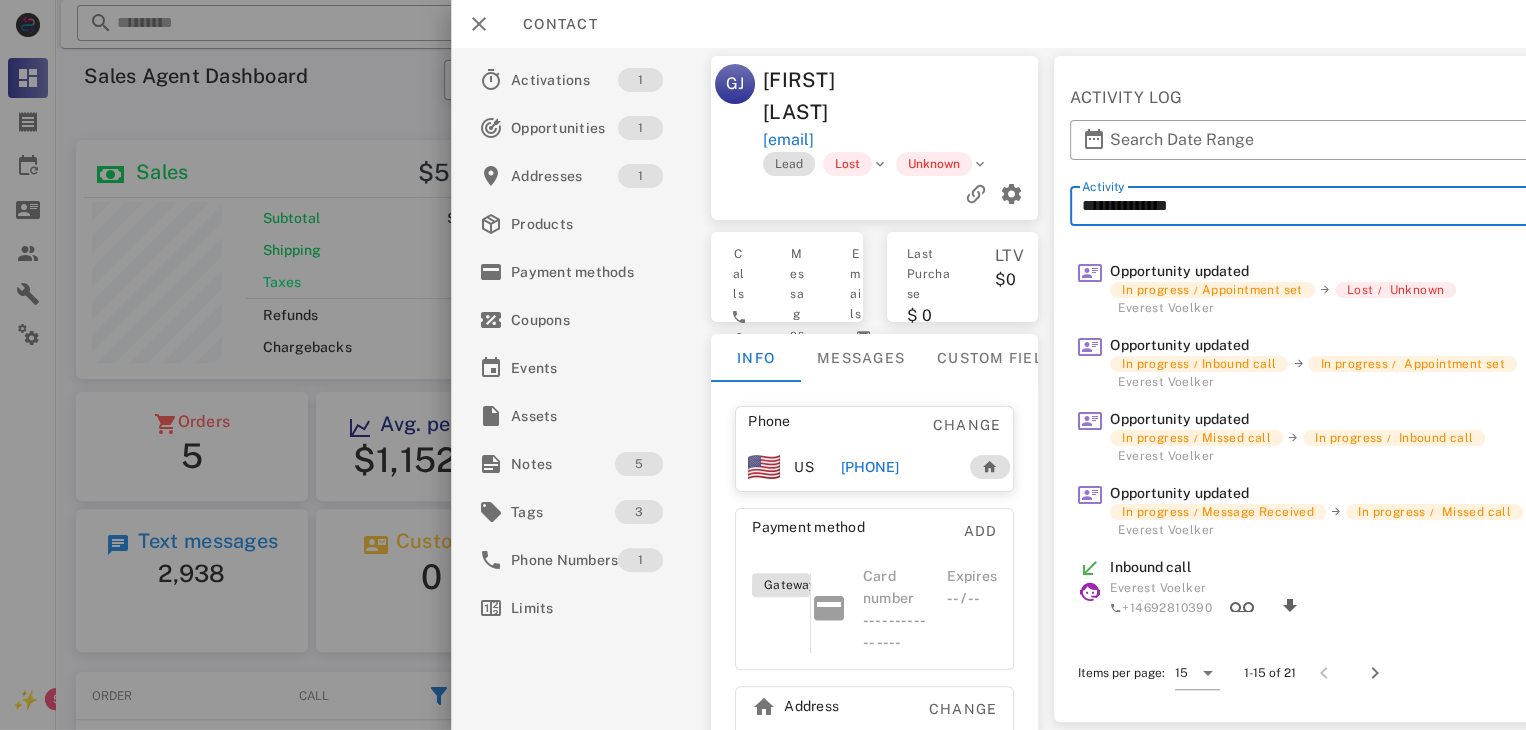 click on "**********" at bounding box center [1358, 206] 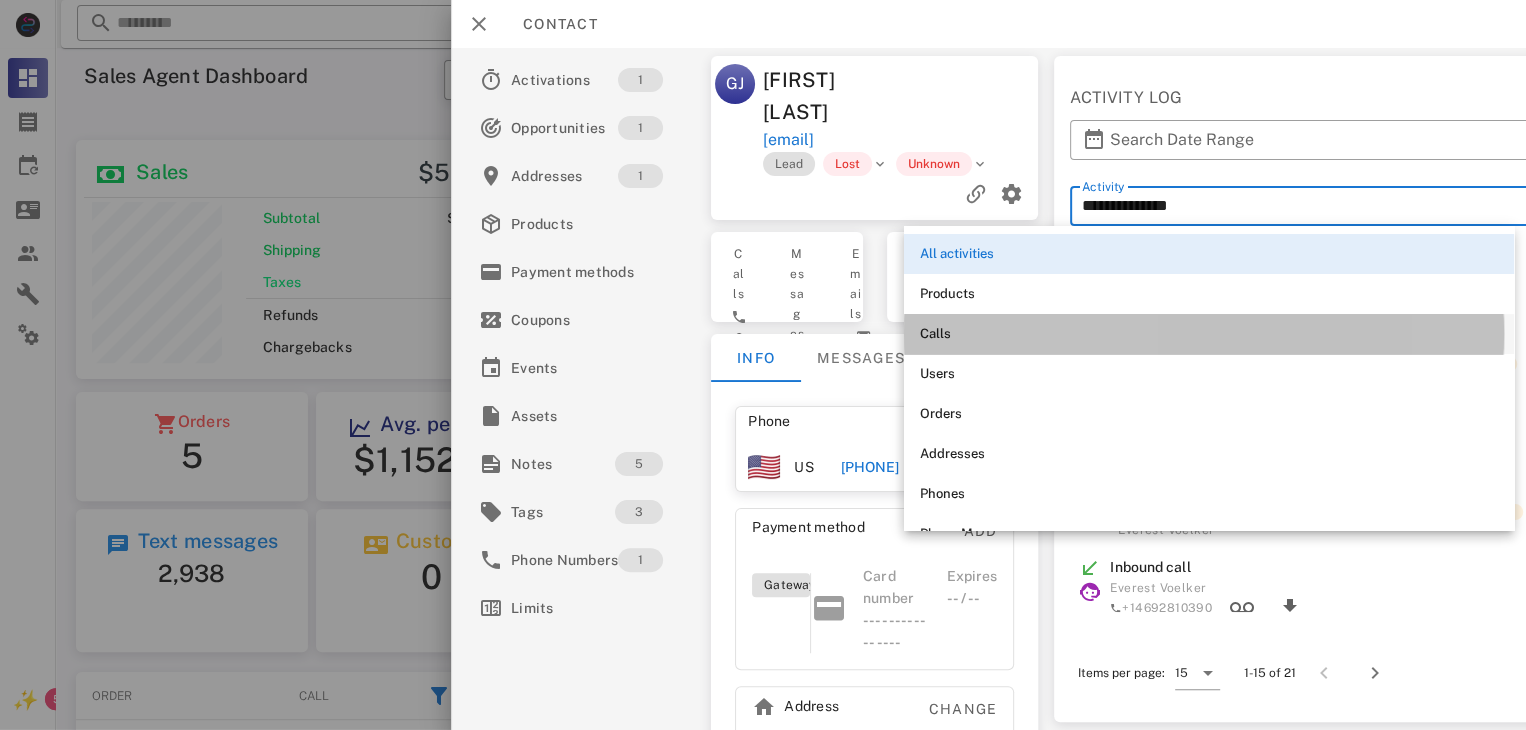 click on "Calls" at bounding box center [1209, 334] 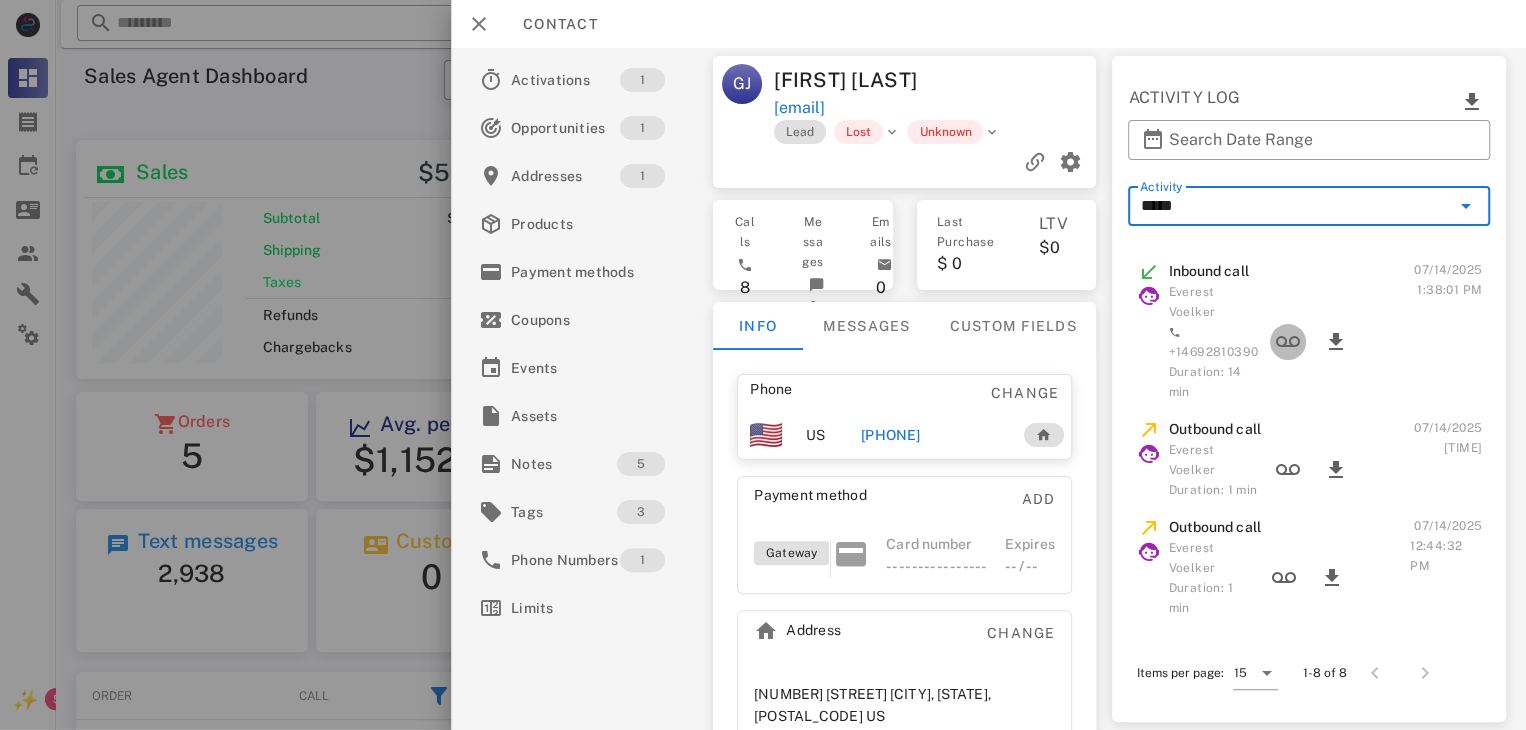 click at bounding box center (1288, 342) 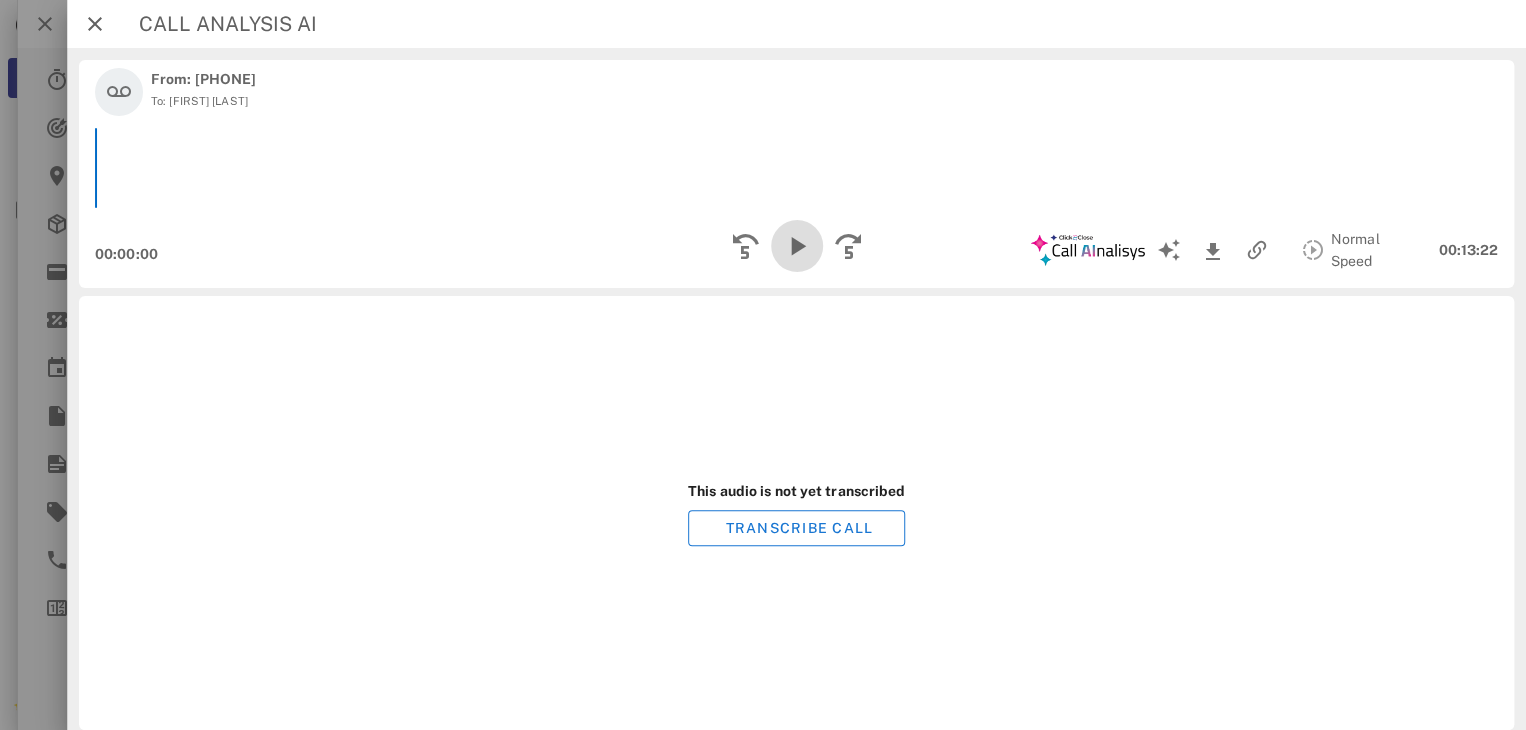 click at bounding box center [796, 246] 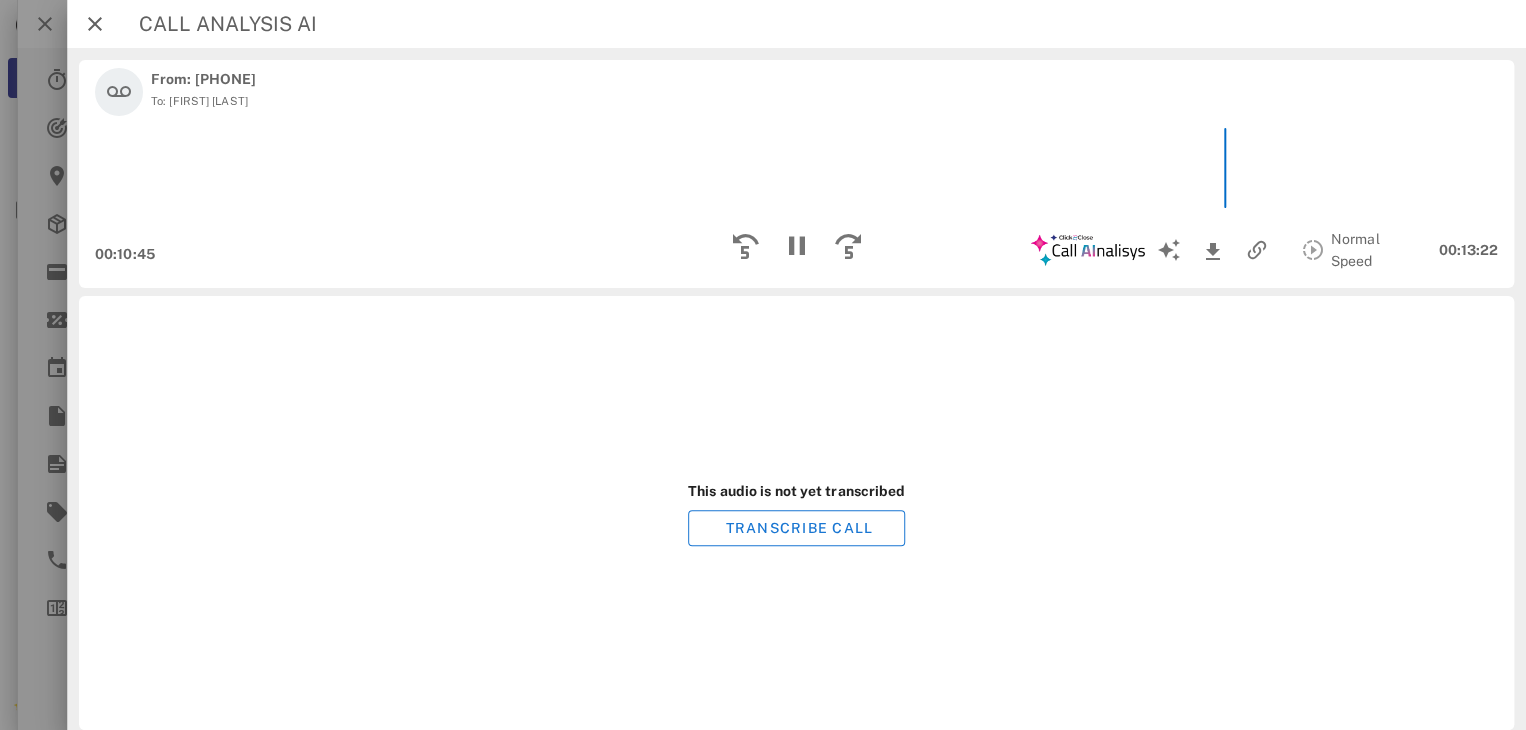 scroll, scrollTop: 999748, scrollLeft: 999528, axis: both 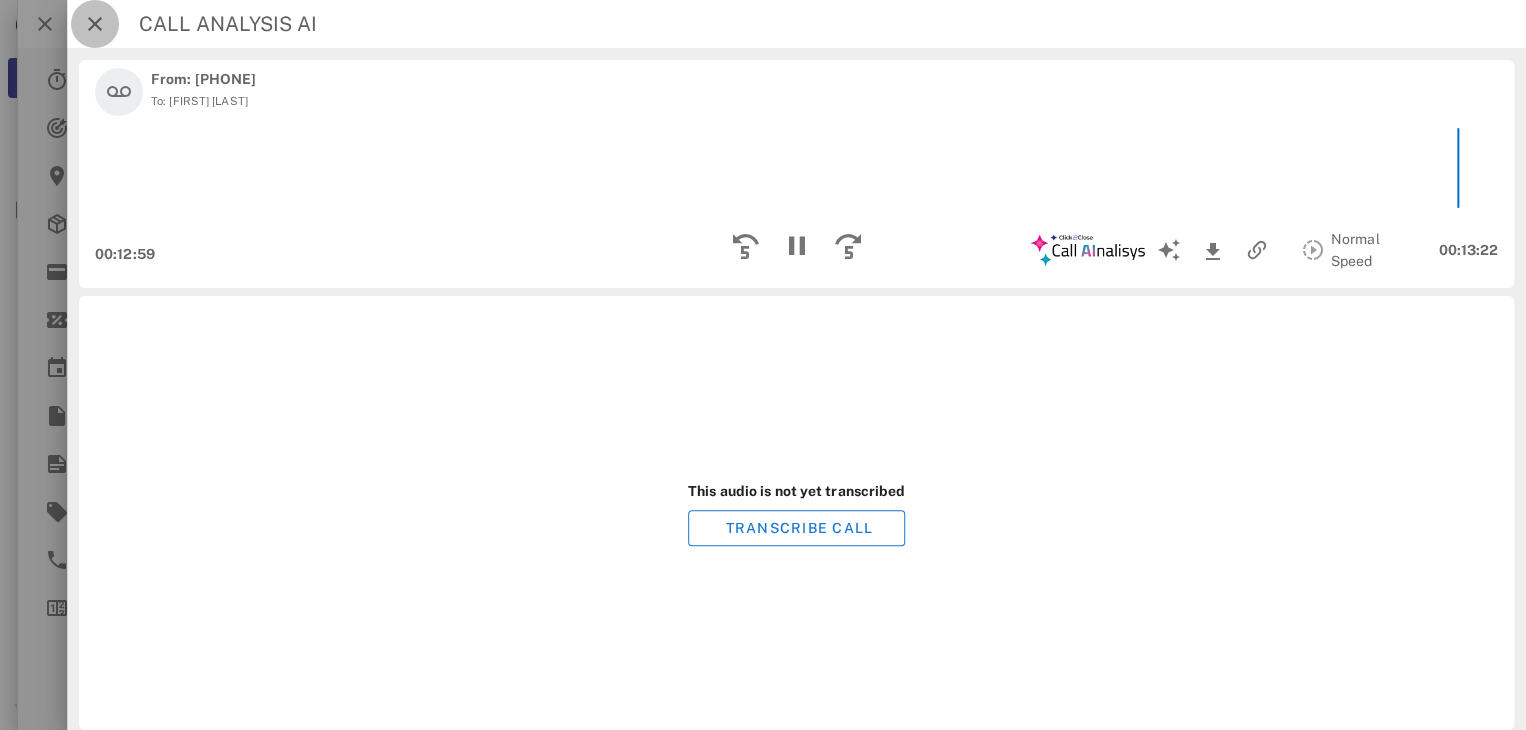 click at bounding box center [95, 24] 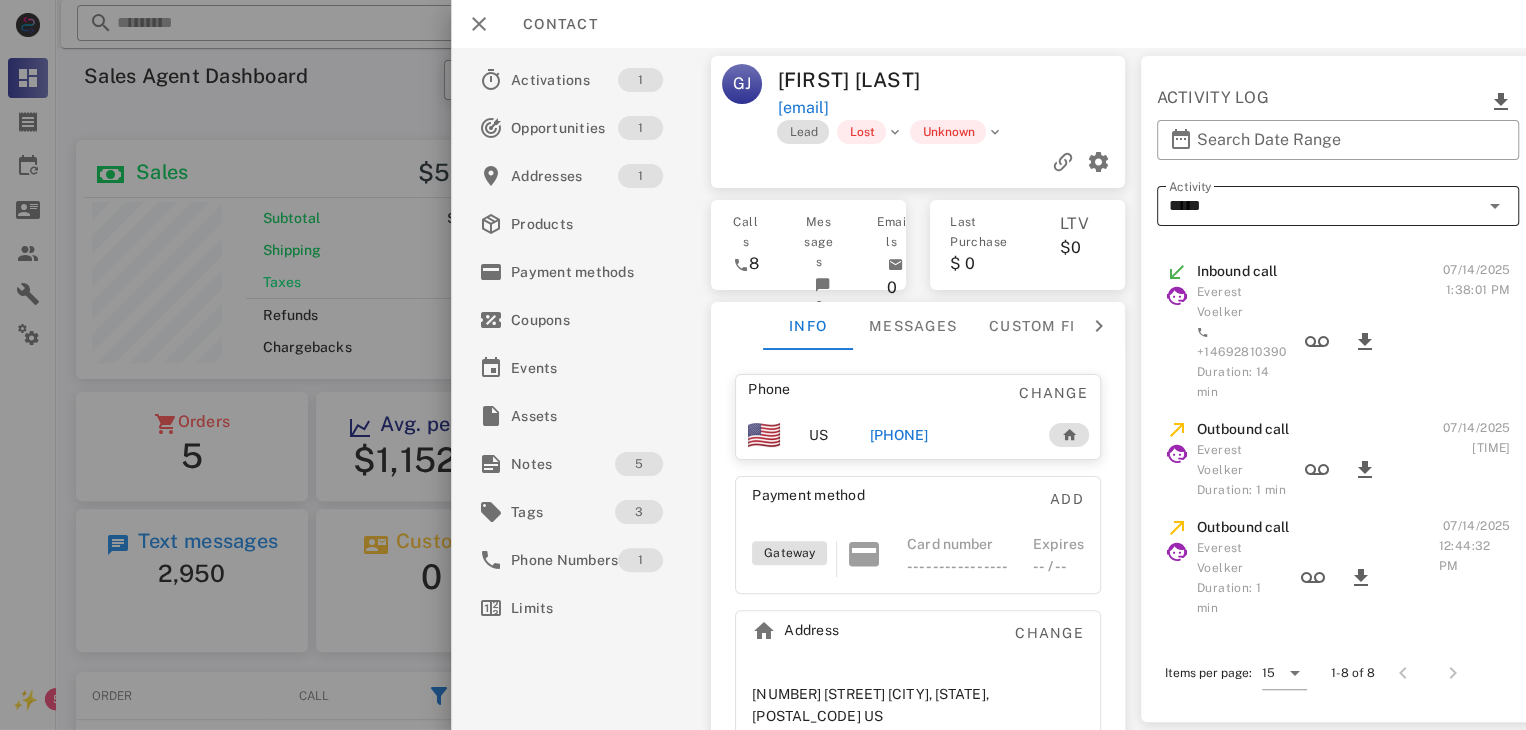 click on "Activity *****" at bounding box center (1338, 206) 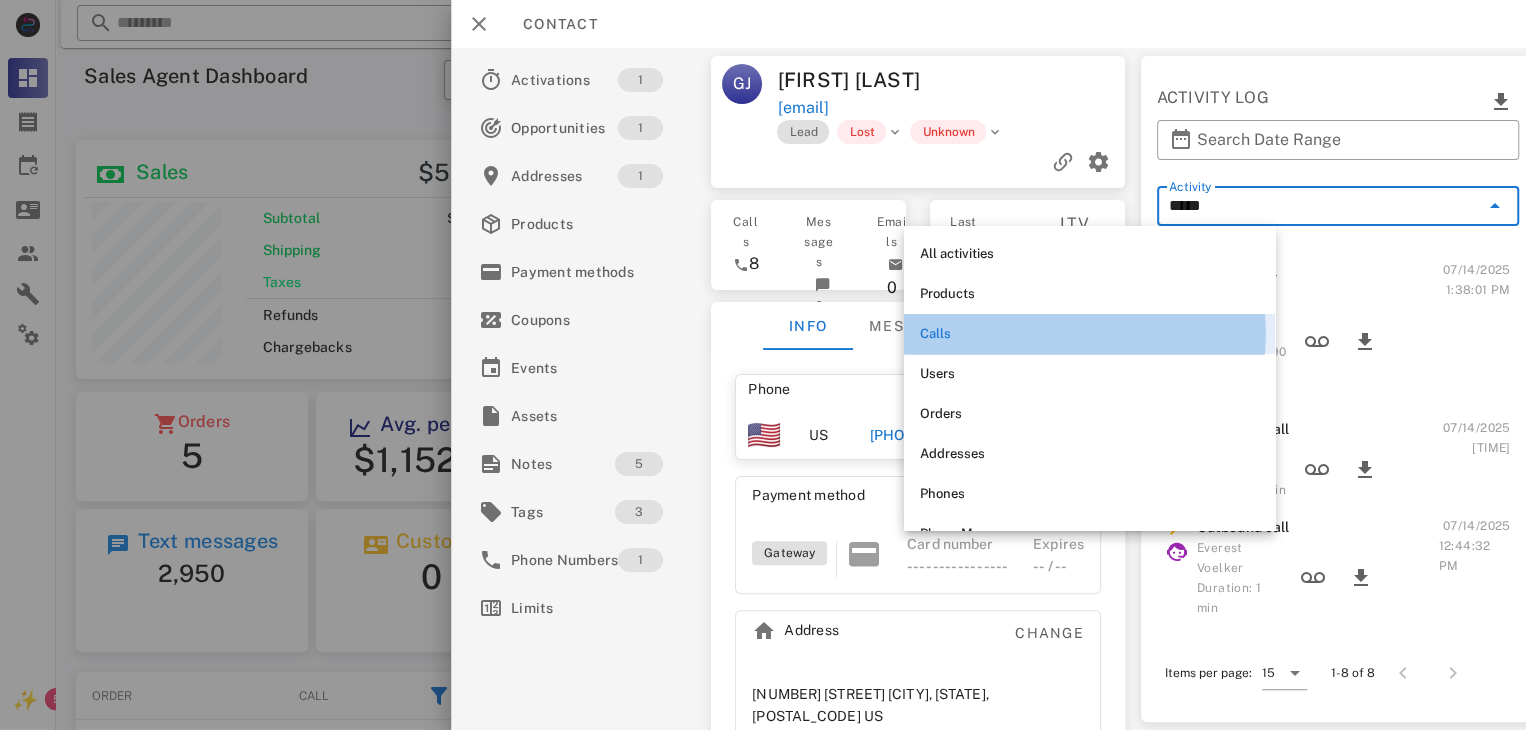 click on "Calls" at bounding box center [1089, 334] 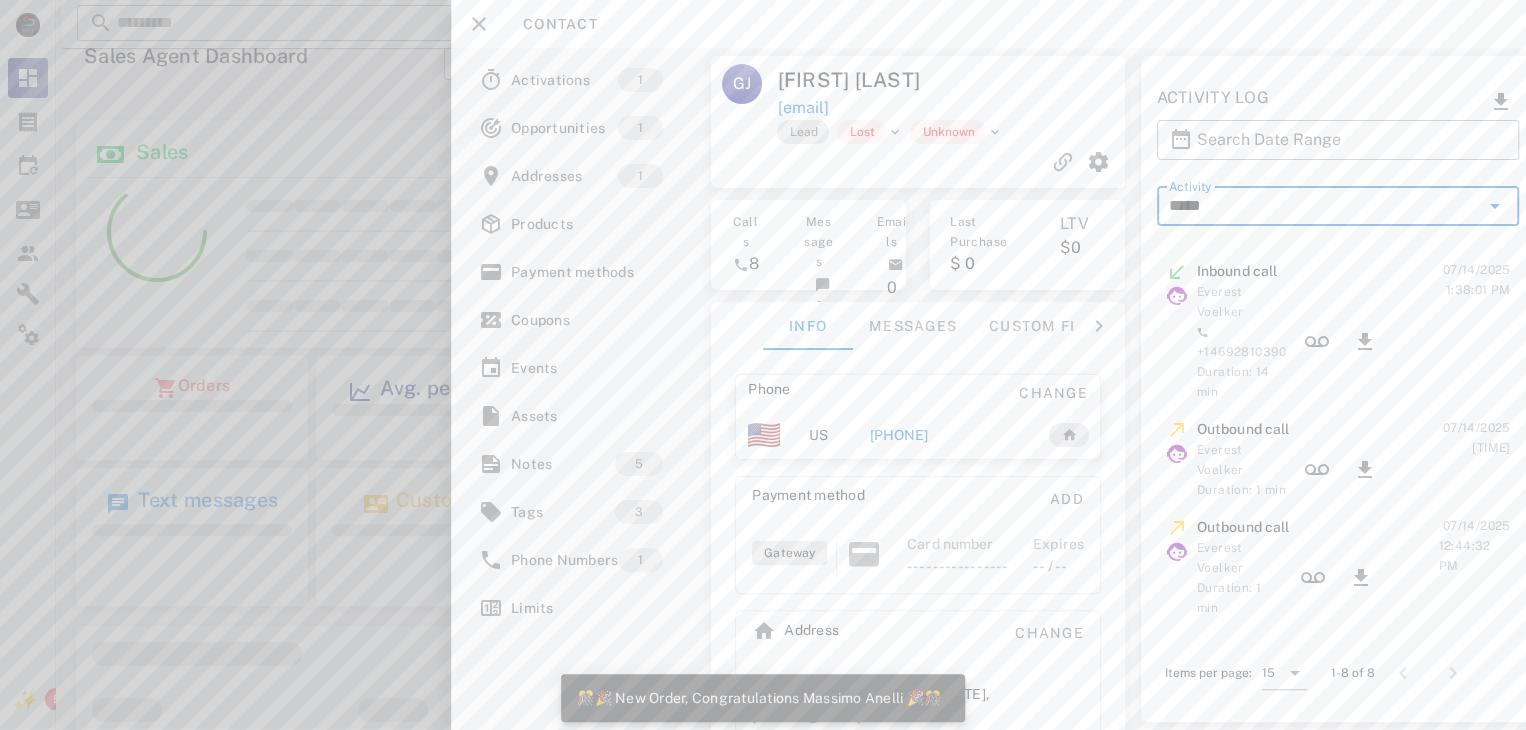 scroll, scrollTop: 0, scrollLeft: 0, axis: both 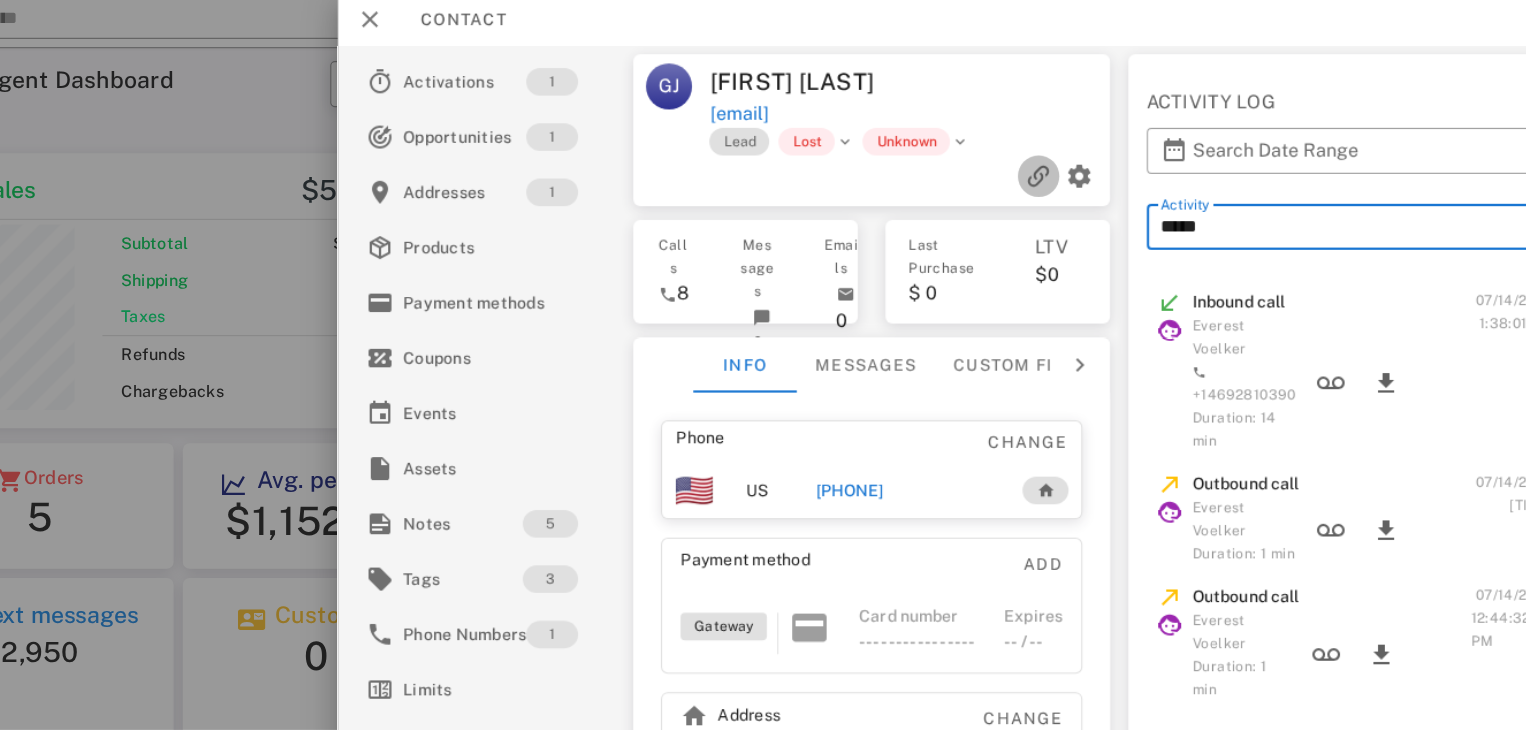 click at bounding box center [1060, 160] 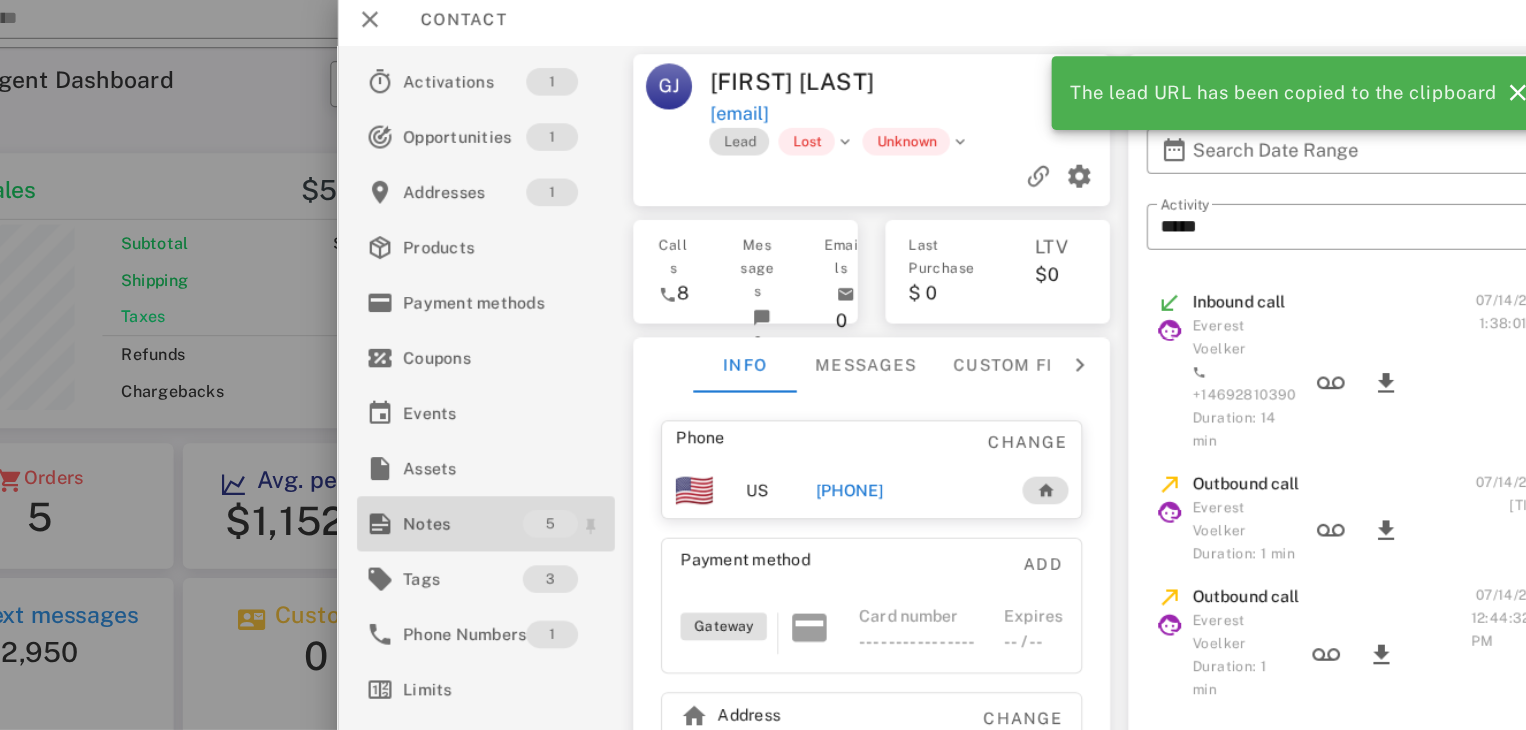 click on "Notes" at bounding box center (560, 462) 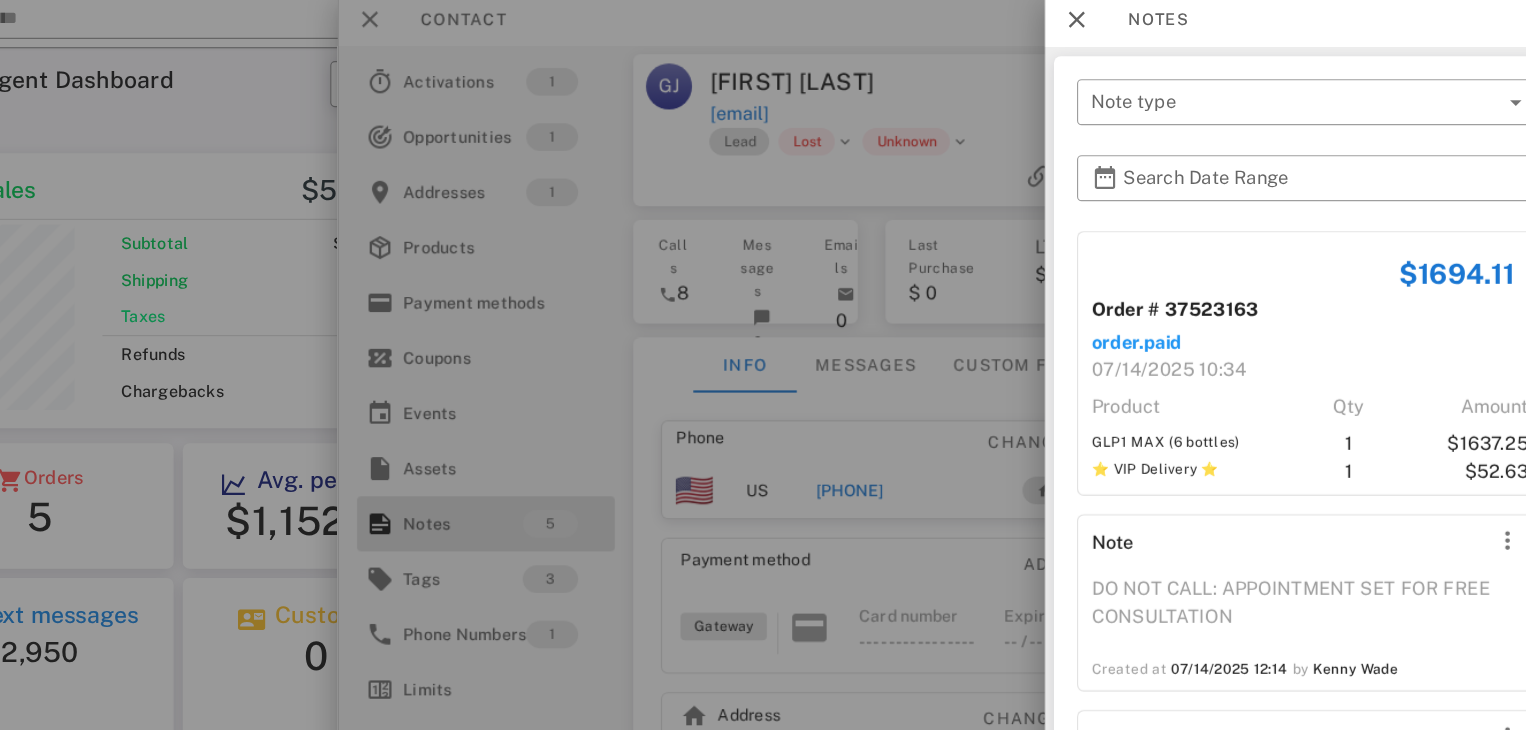 click at bounding box center [763, 365] 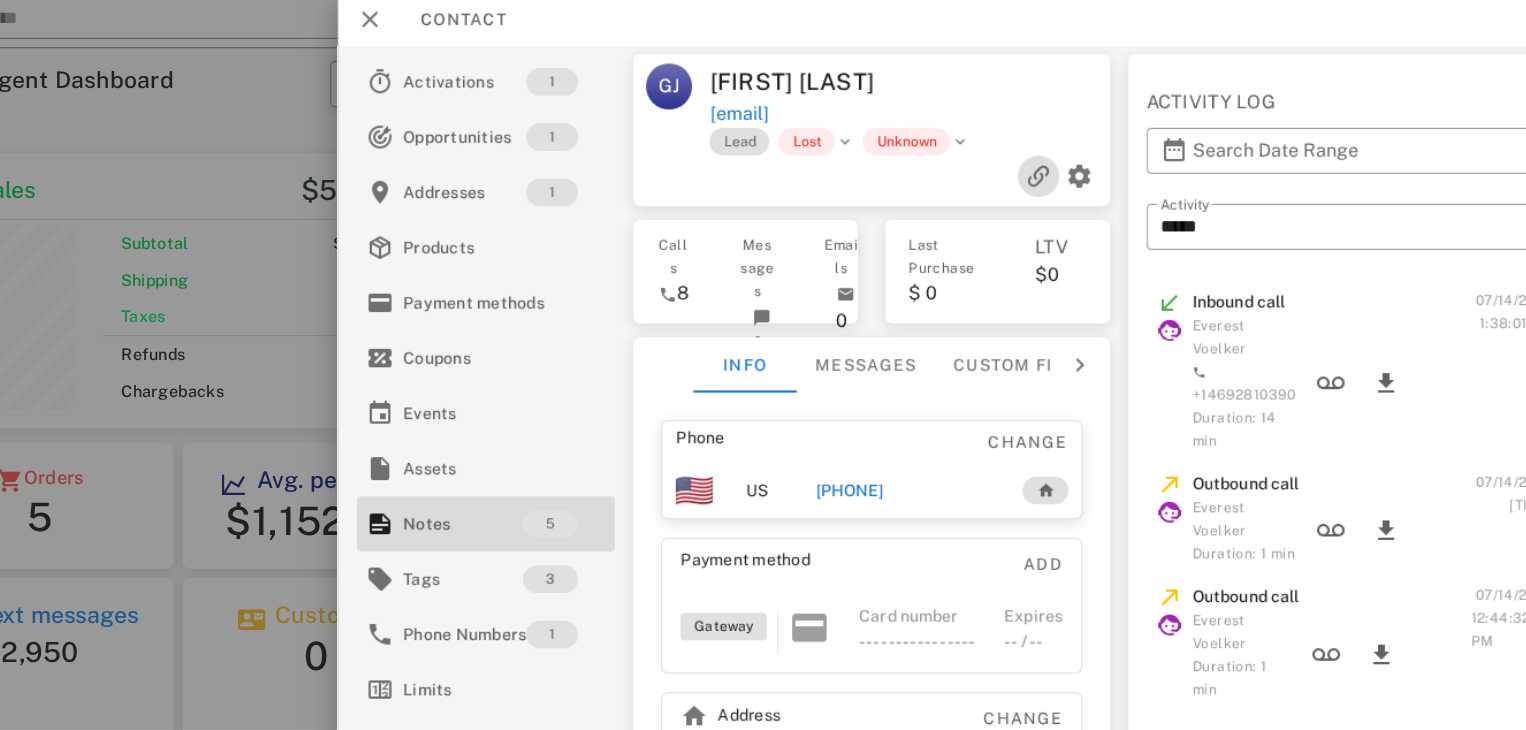 click at bounding box center [1060, 160] 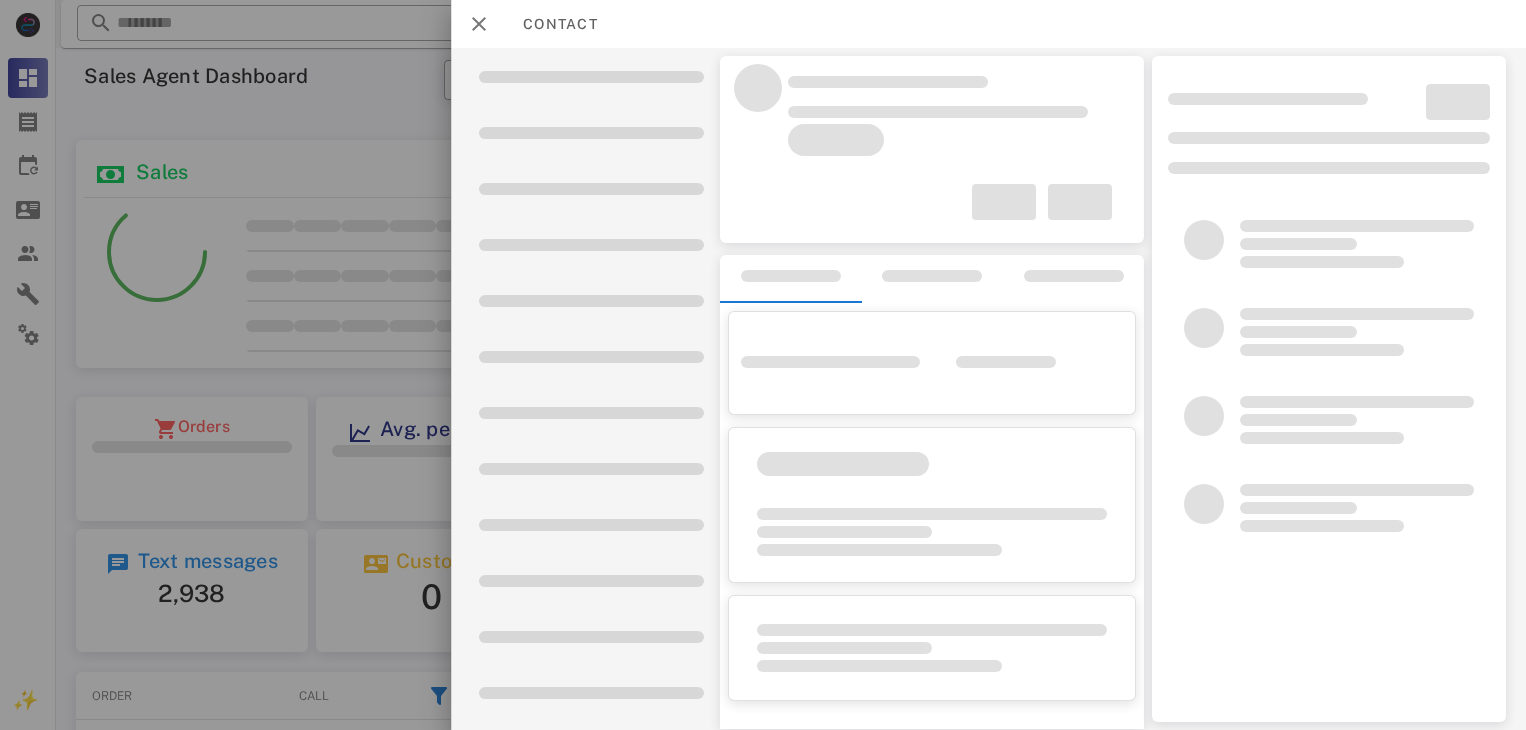 scroll, scrollTop: 0, scrollLeft: 0, axis: both 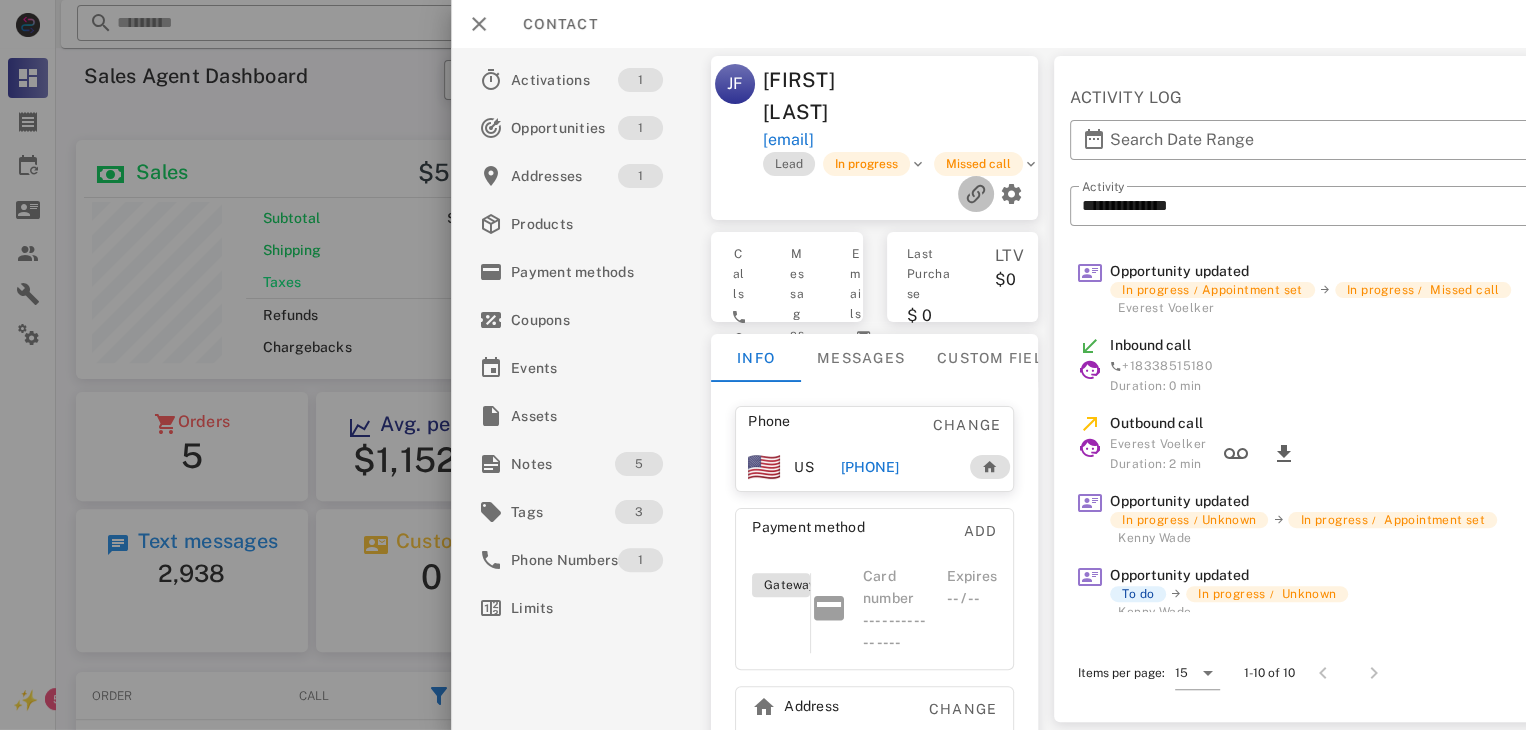 click at bounding box center [976, 194] 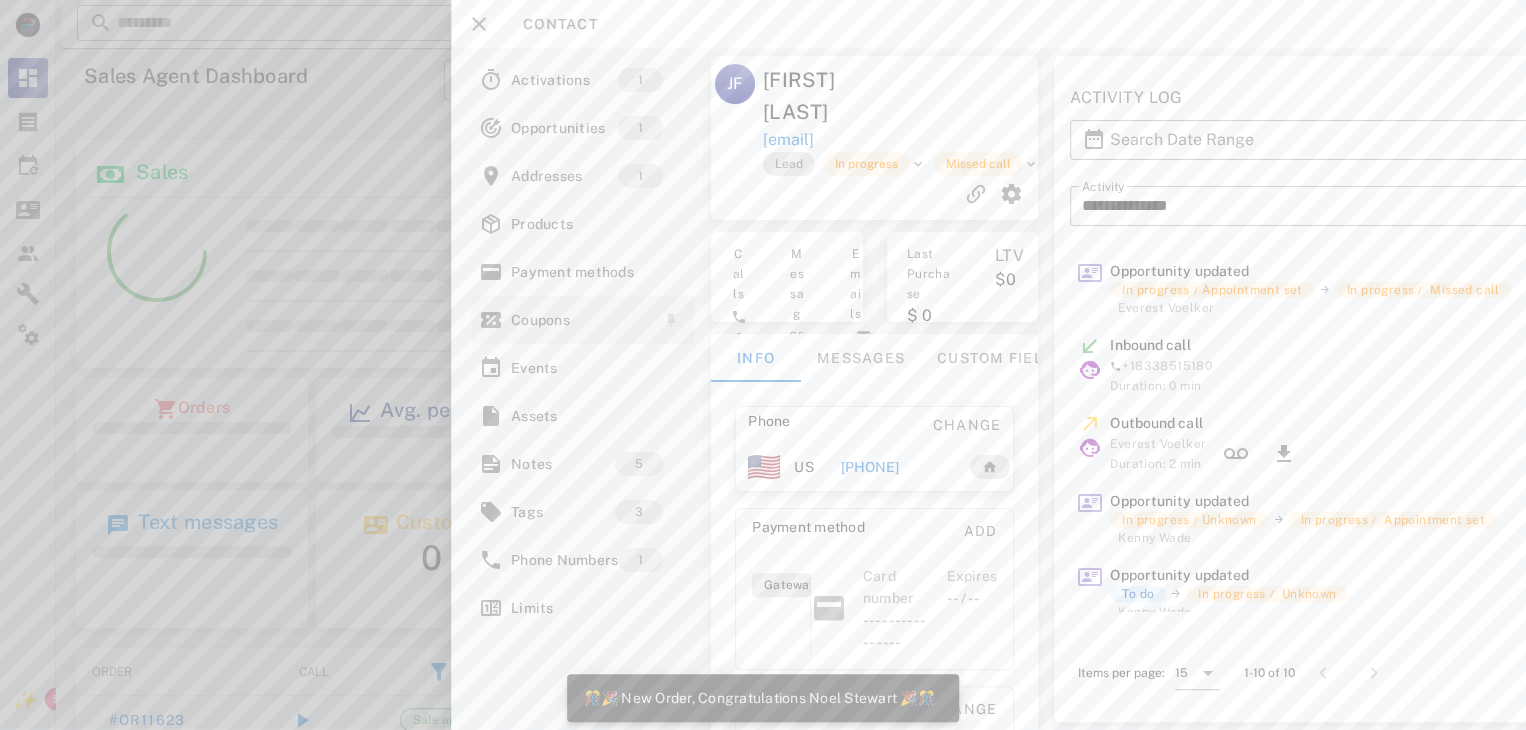 scroll, scrollTop: 999770, scrollLeft: 999528, axis: both 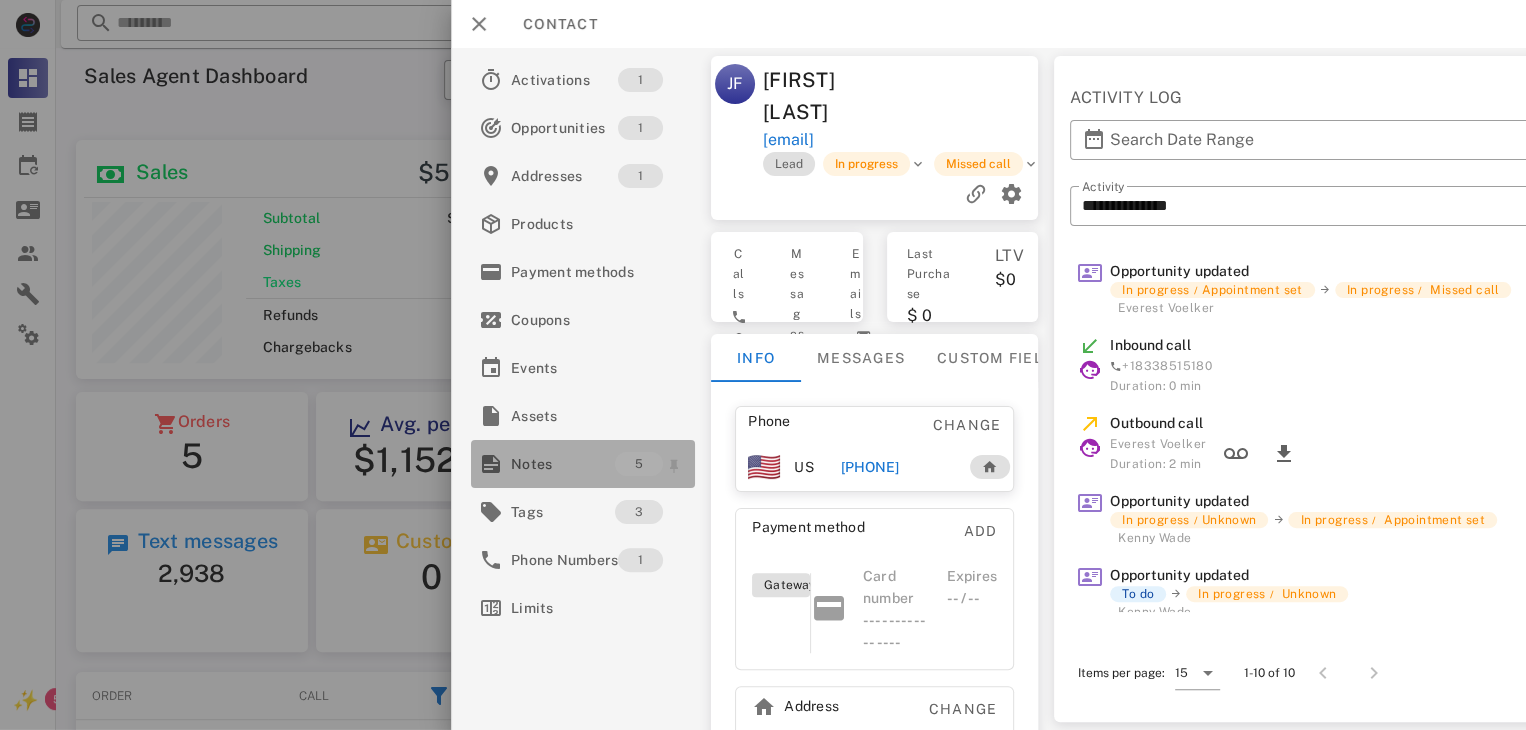 click on "Notes" at bounding box center [563, 464] 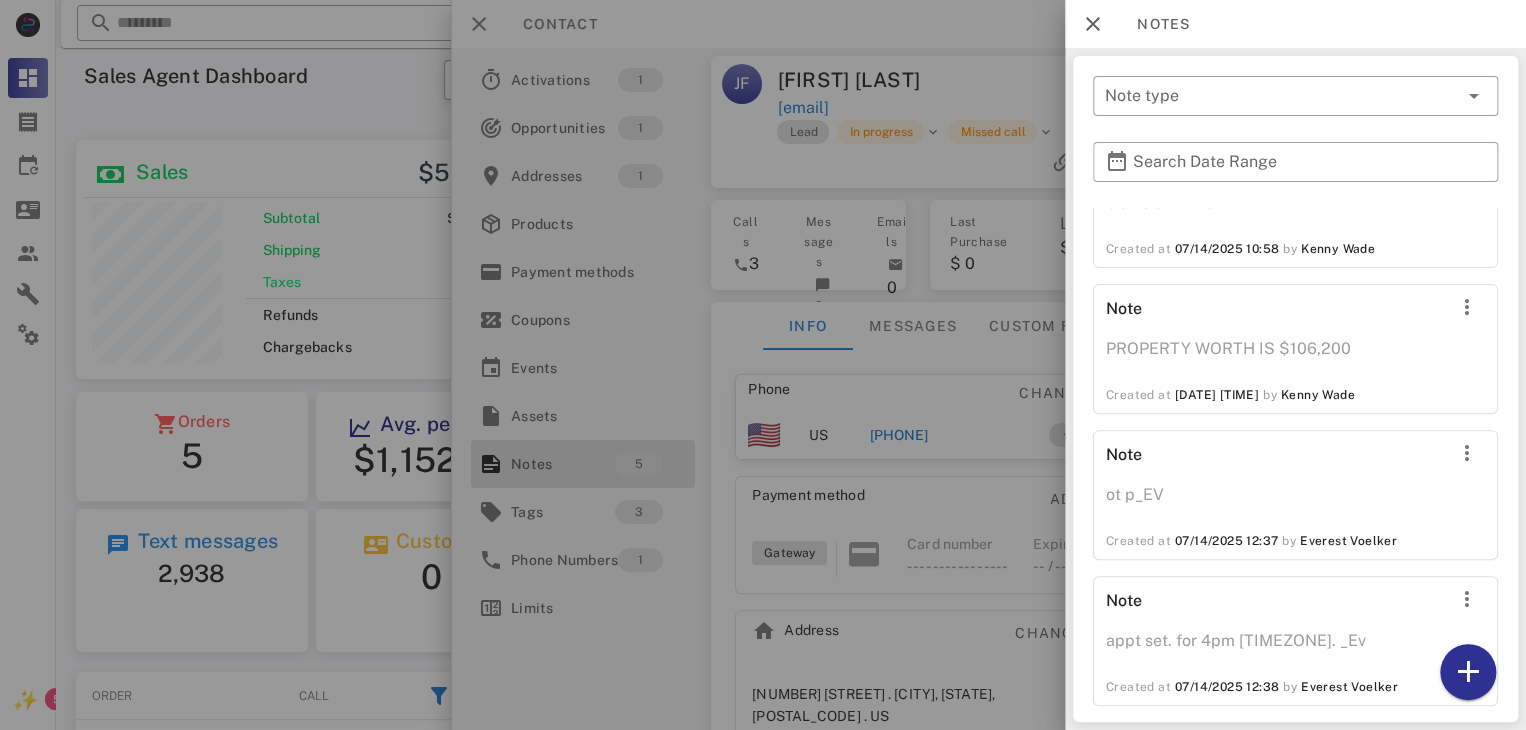 scroll, scrollTop: 359, scrollLeft: 0, axis: vertical 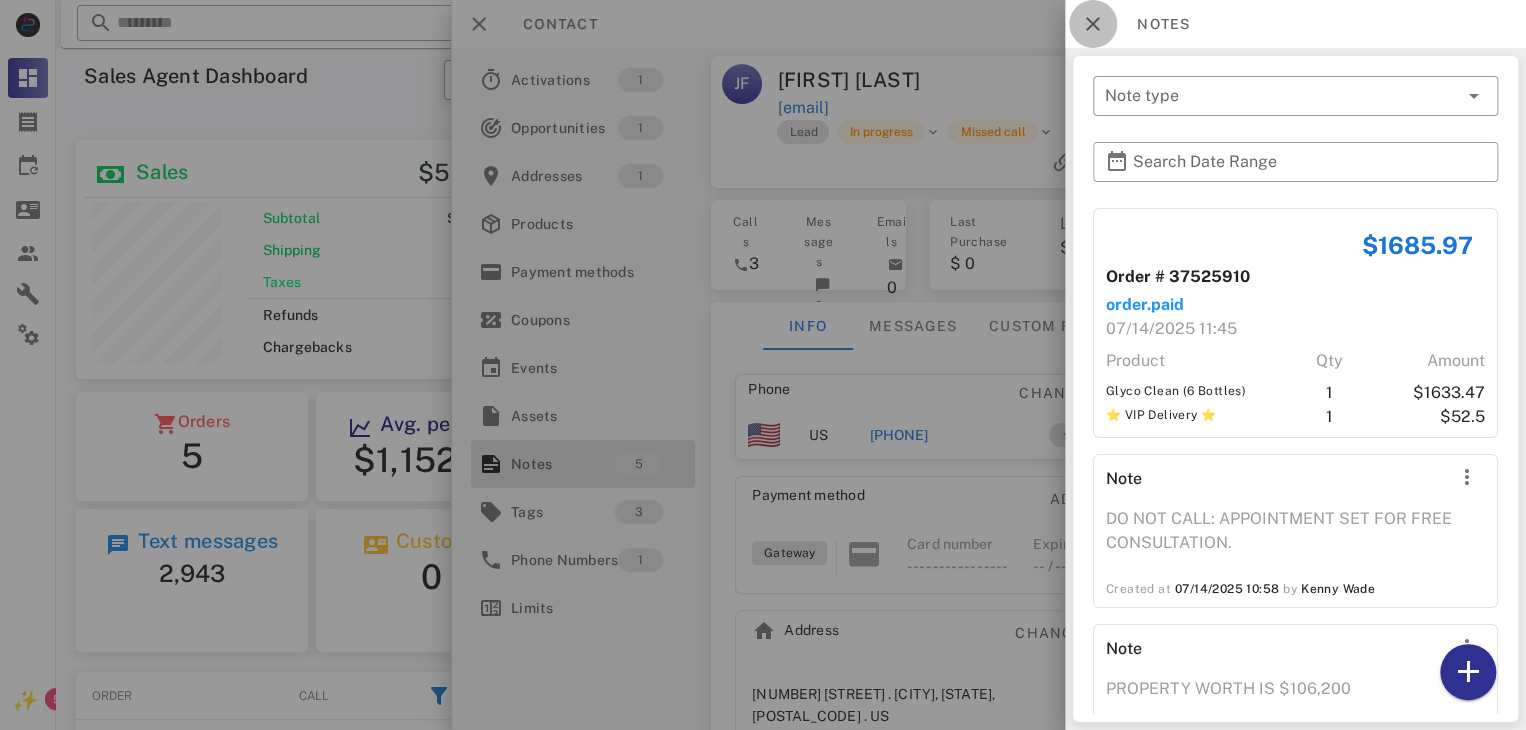 click at bounding box center [1093, 24] 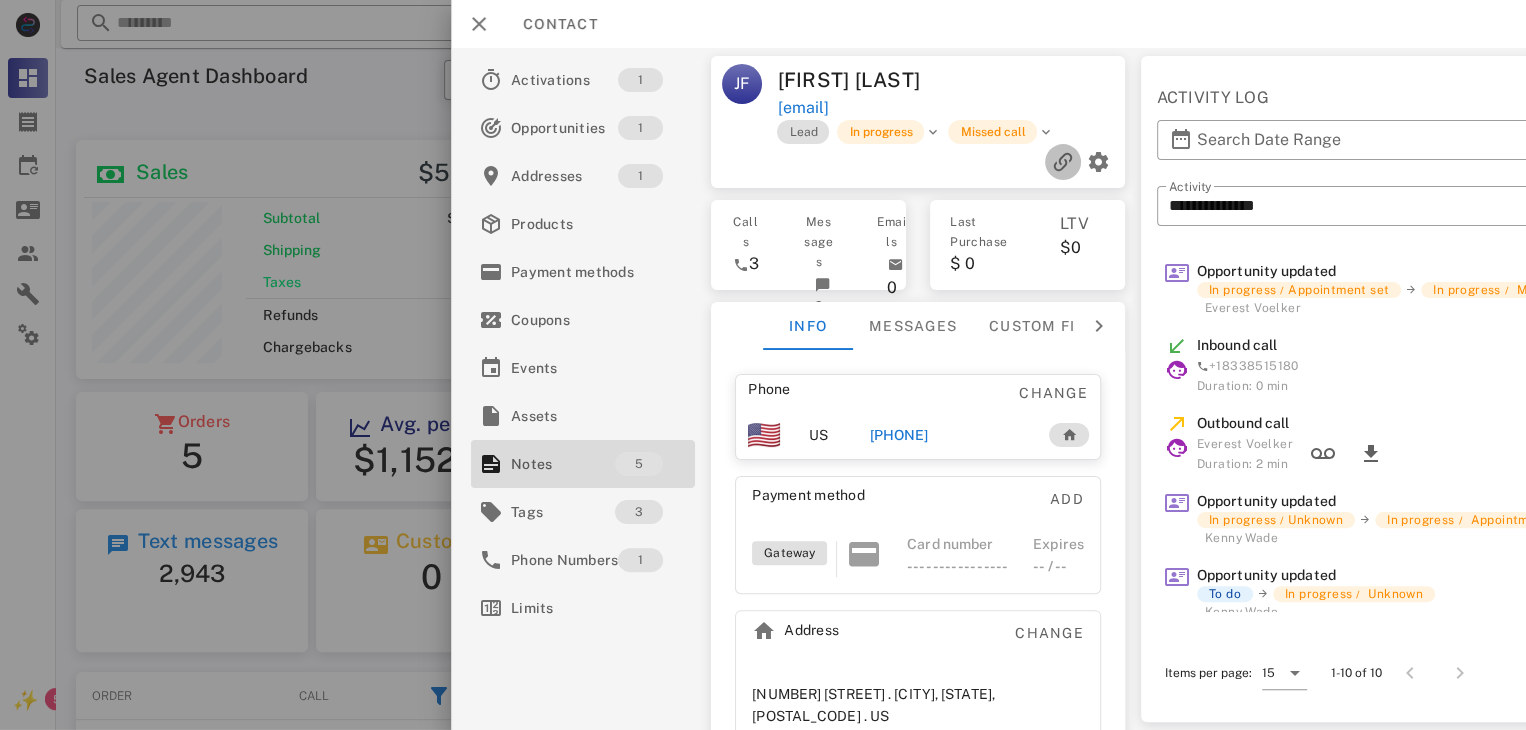 click at bounding box center [1063, 162] 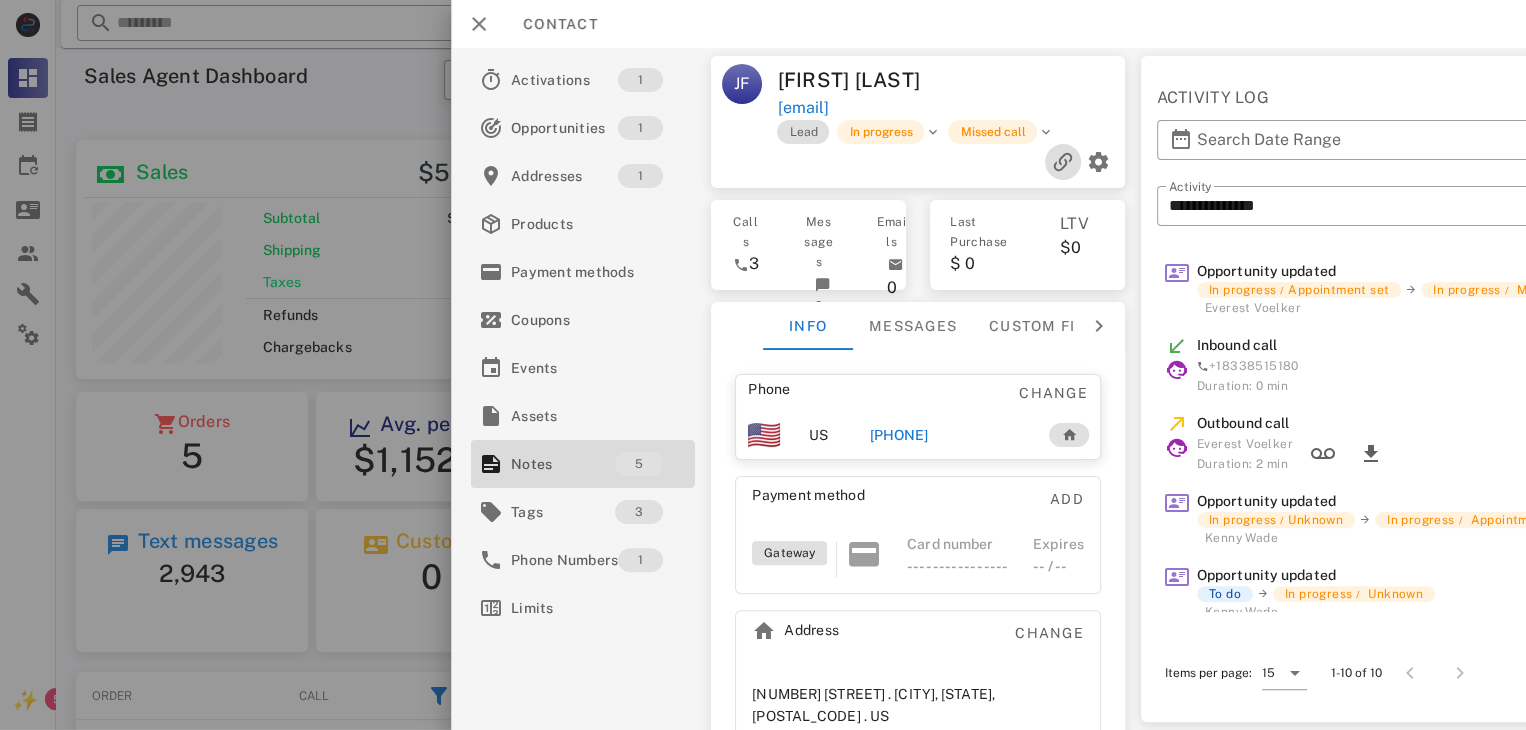 click at bounding box center [1063, 162] 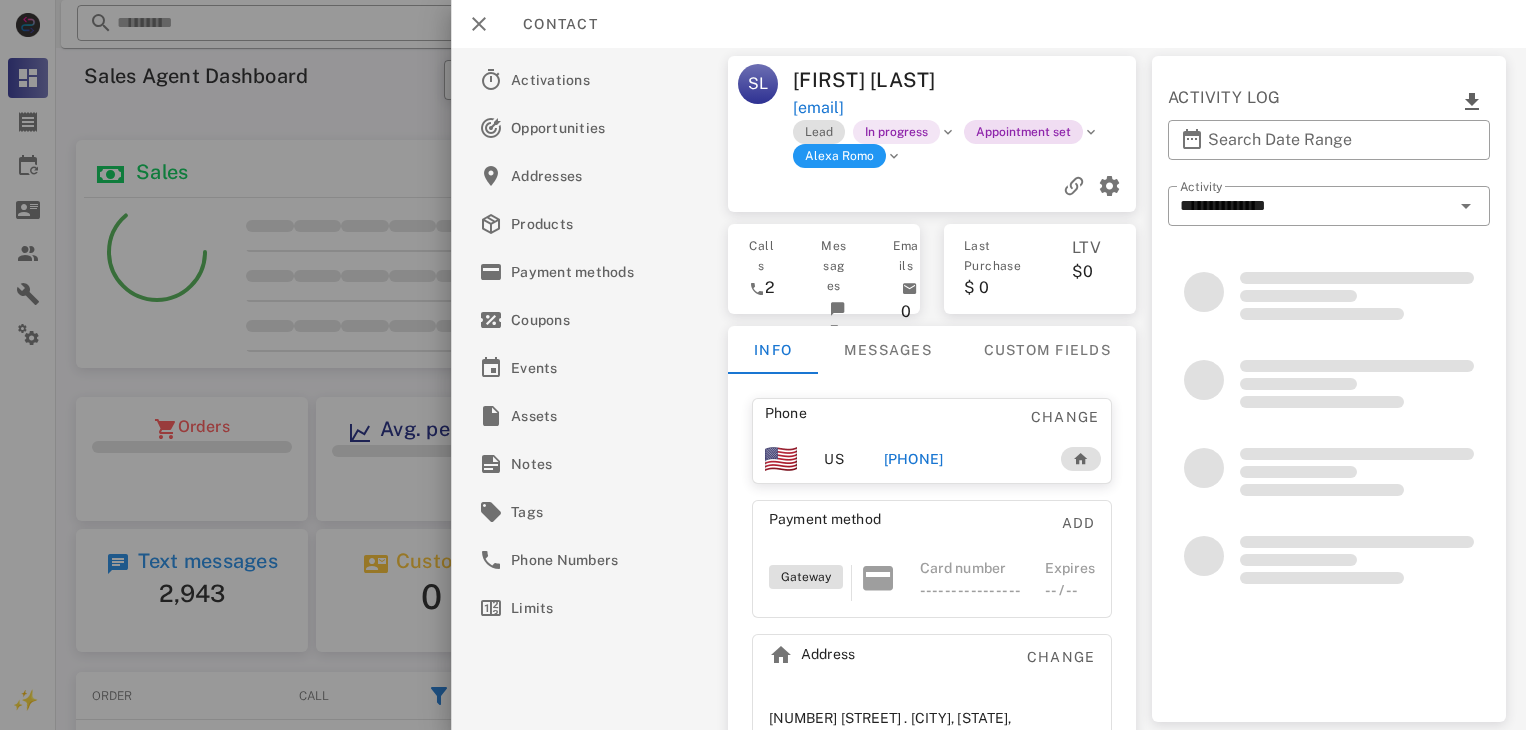 scroll, scrollTop: 0, scrollLeft: 0, axis: both 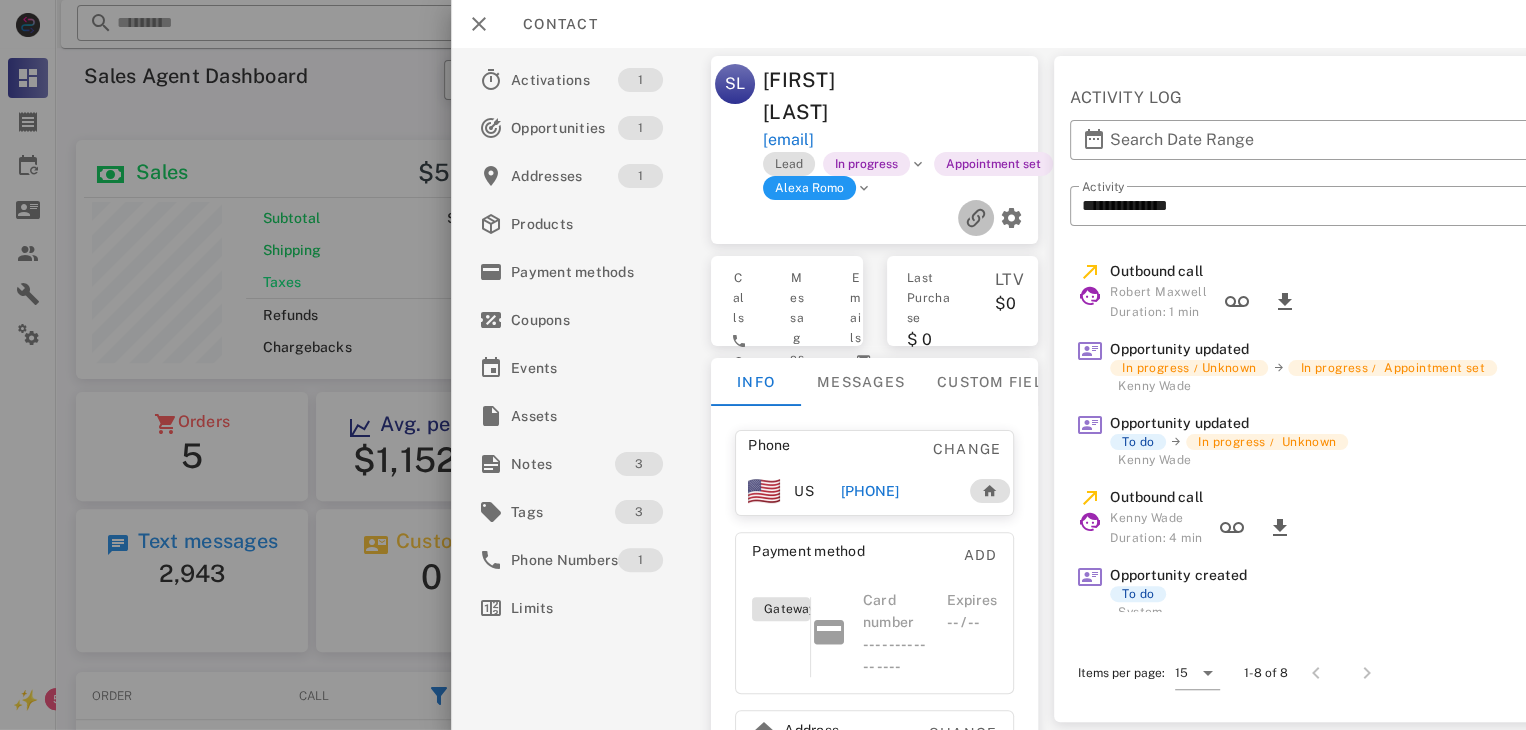 click at bounding box center [976, 218] 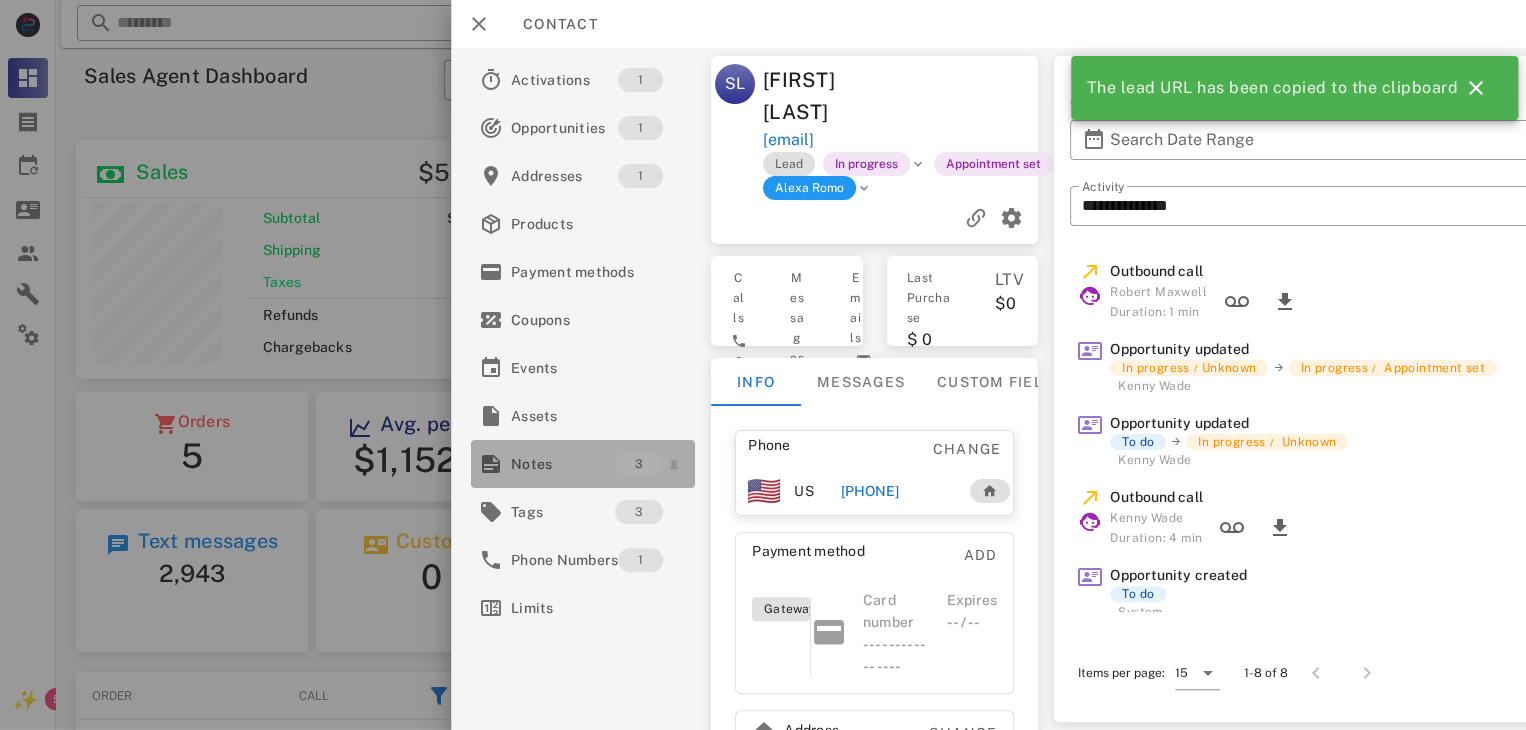 click on "Notes" at bounding box center (563, 464) 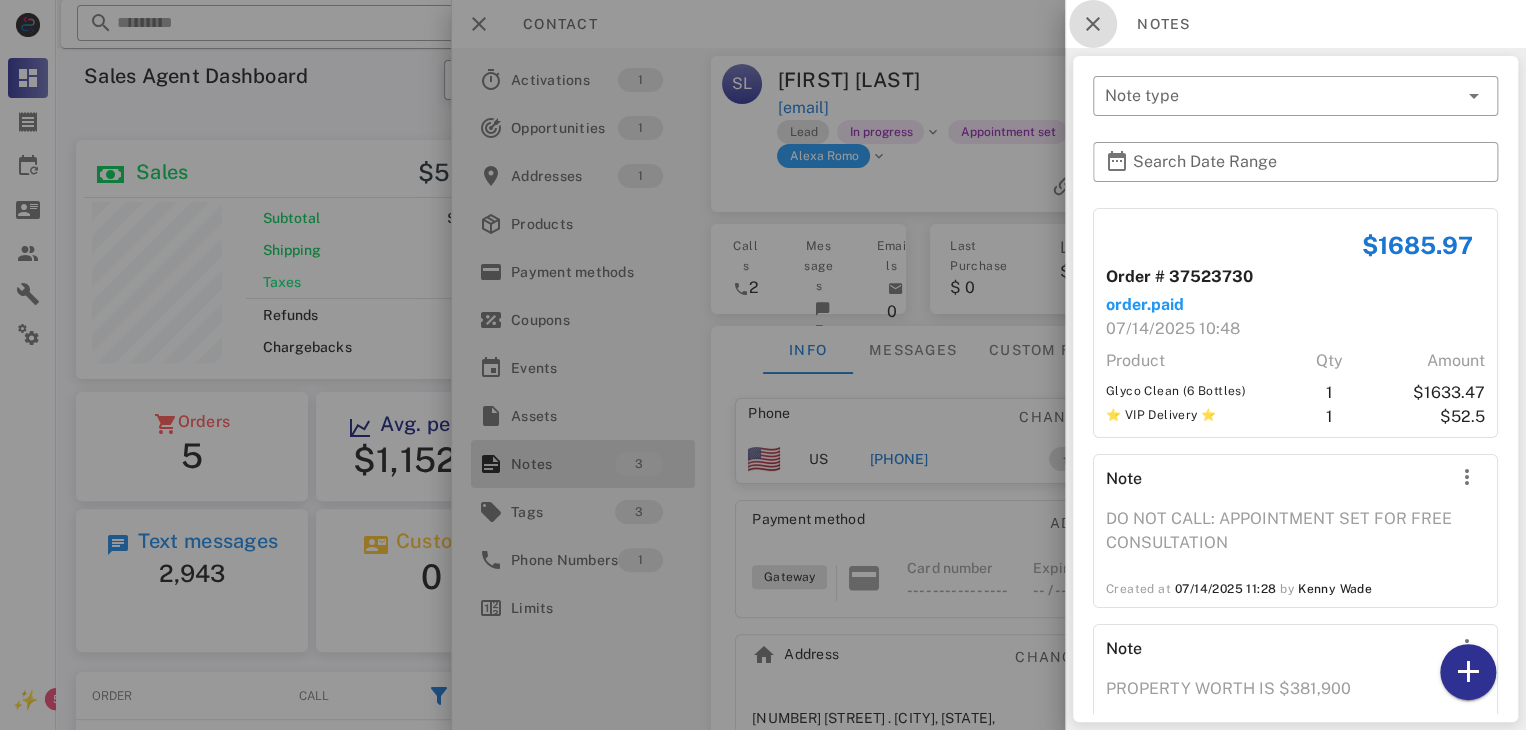 click at bounding box center [1093, 24] 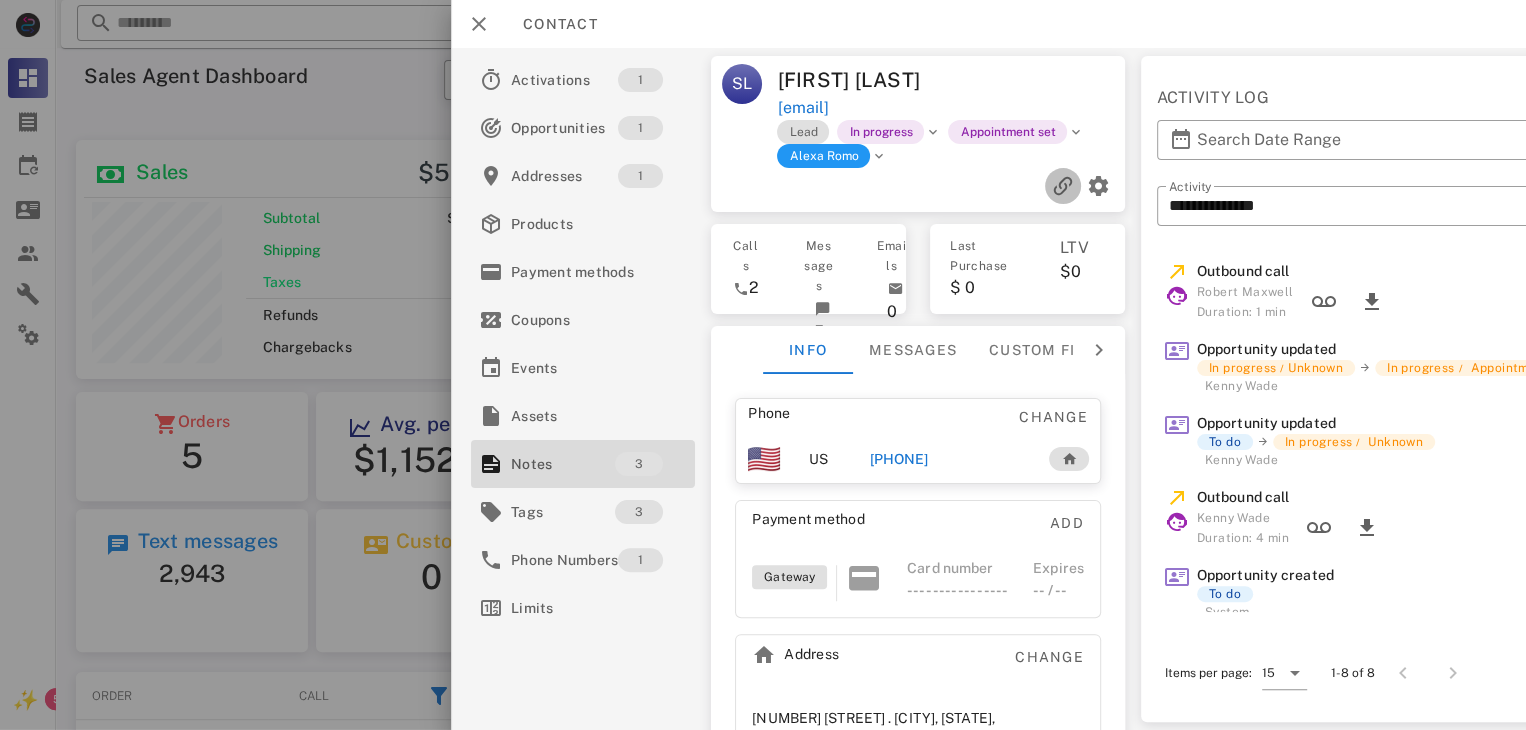 click at bounding box center [1063, 186] 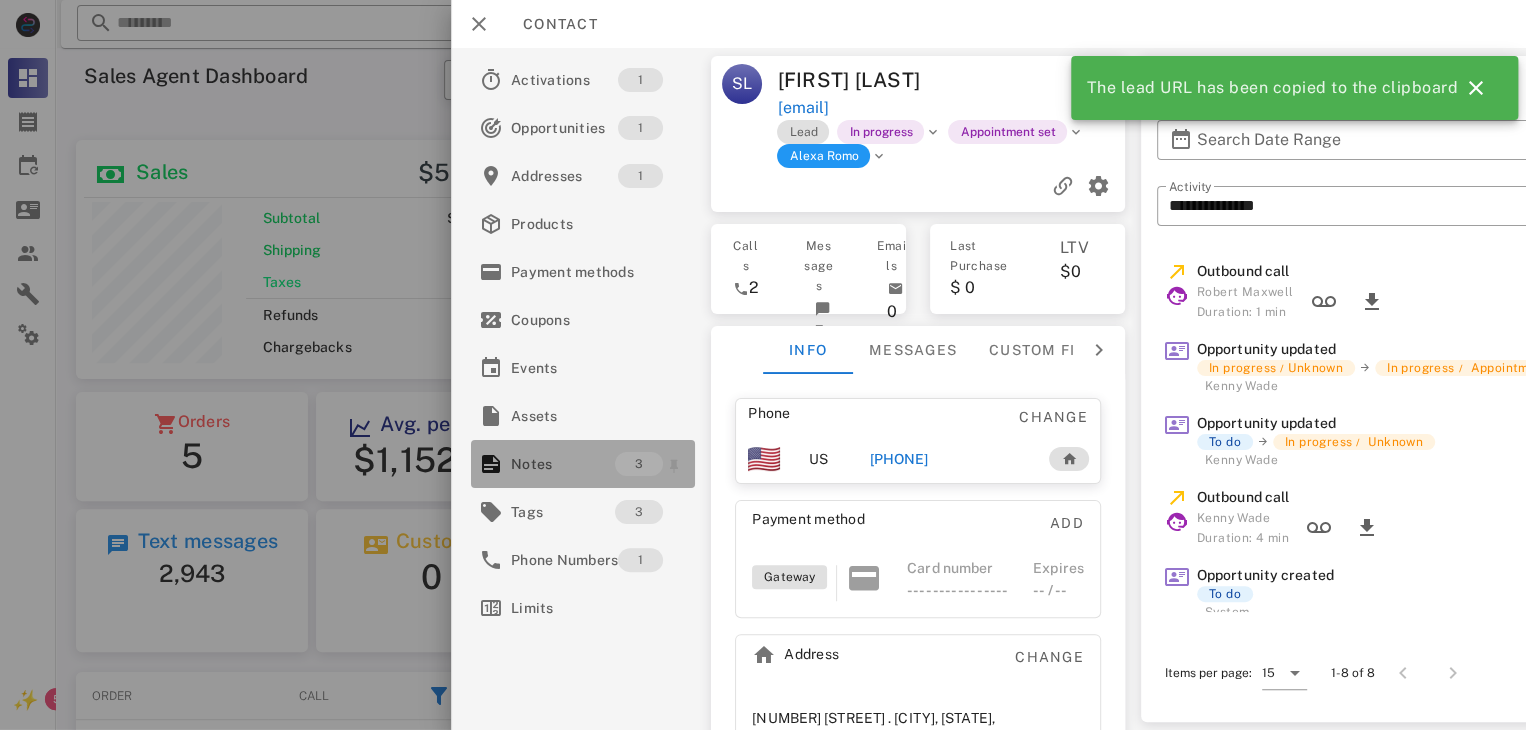 click on "Notes" at bounding box center [563, 464] 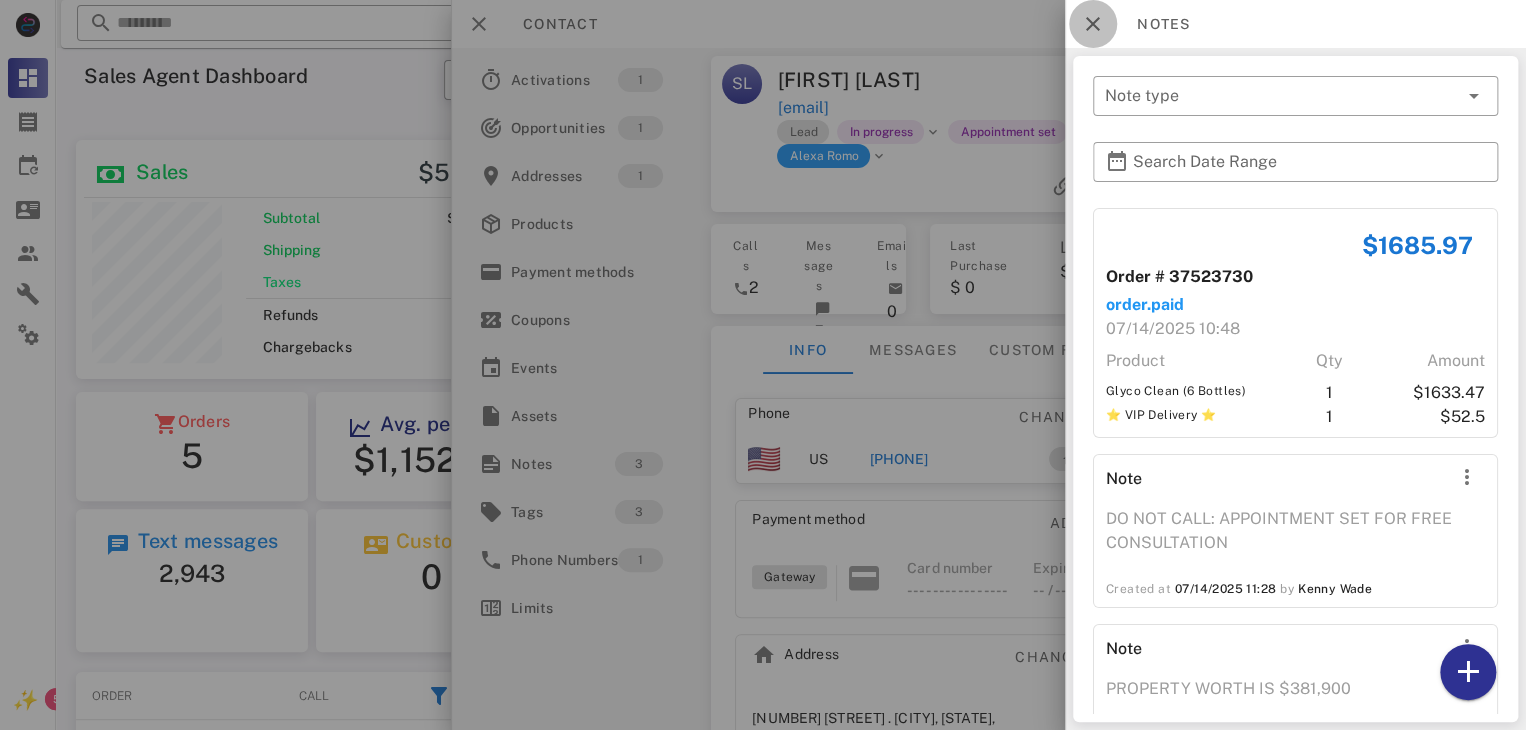 click at bounding box center (1093, 24) 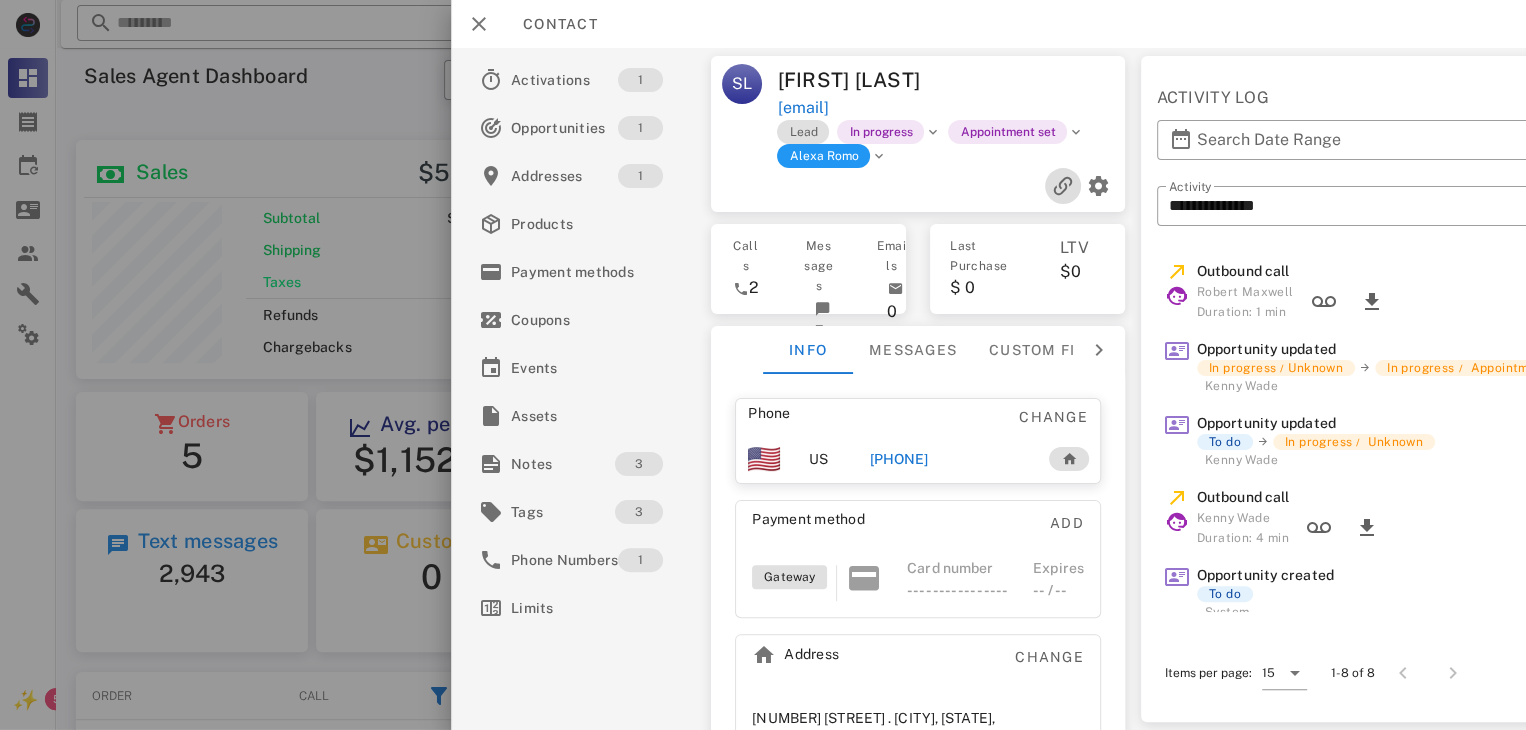 click at bounding box center [1063, 186] 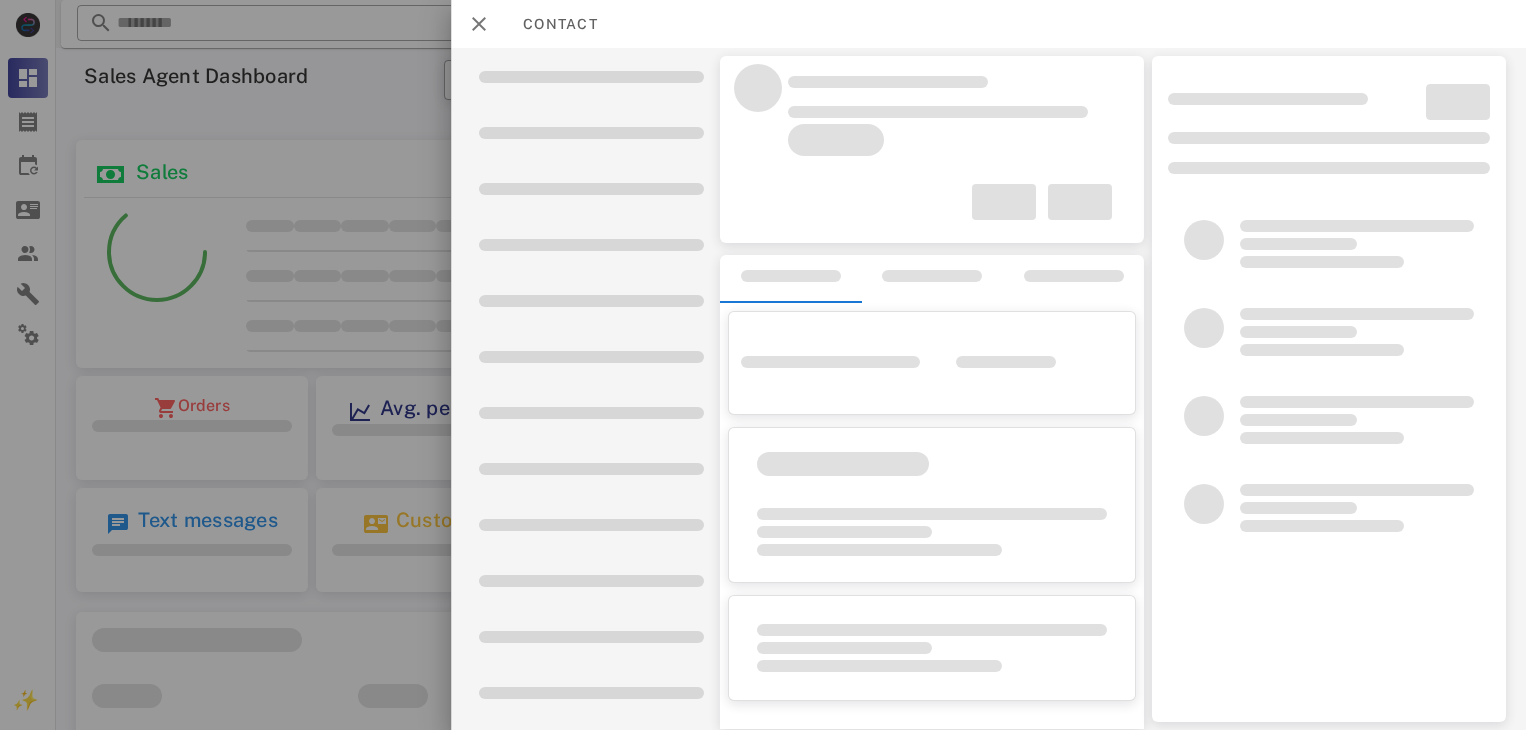 scroll, scrollTop: 0, scrollLeft: 0, axis: both 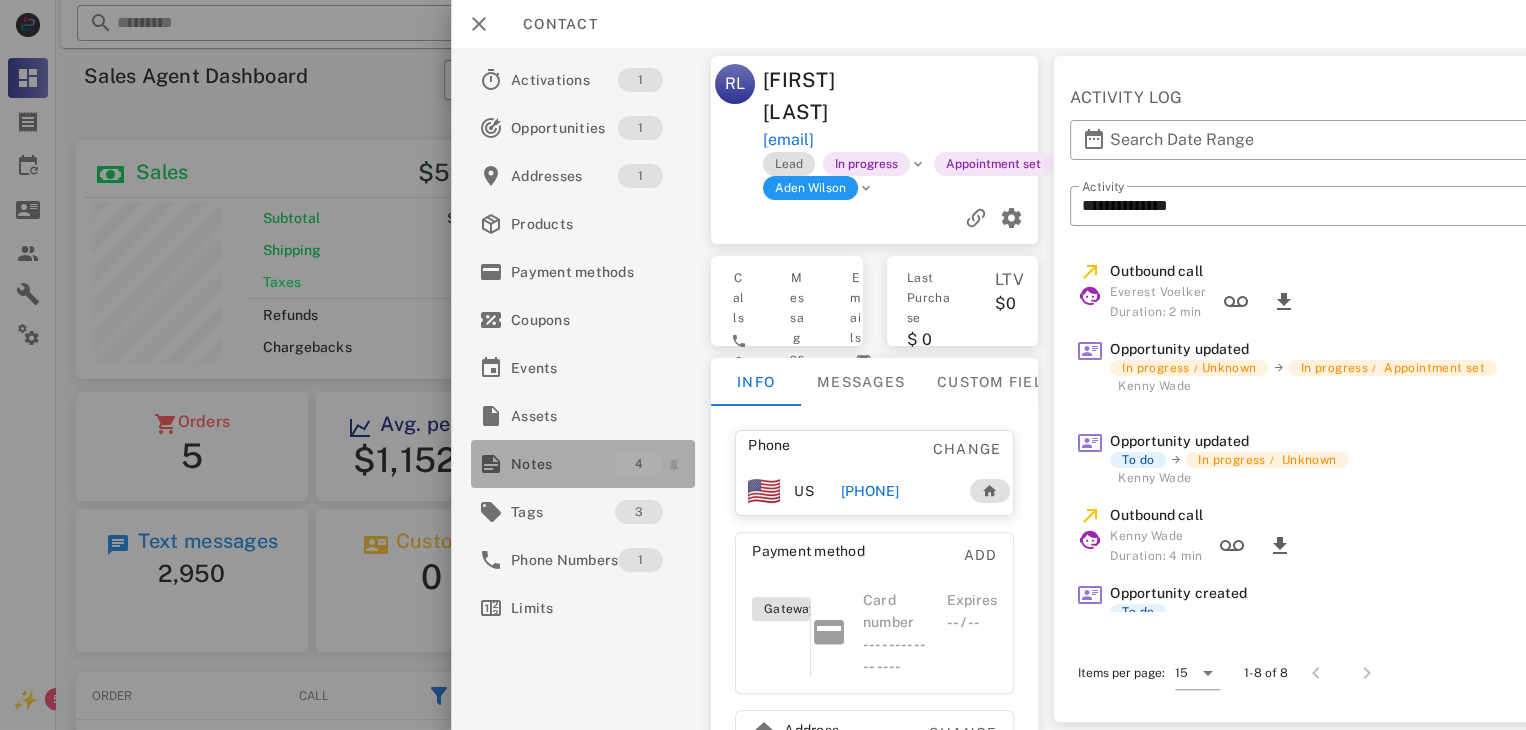click on "Notes" at bounding box center [563, 464] 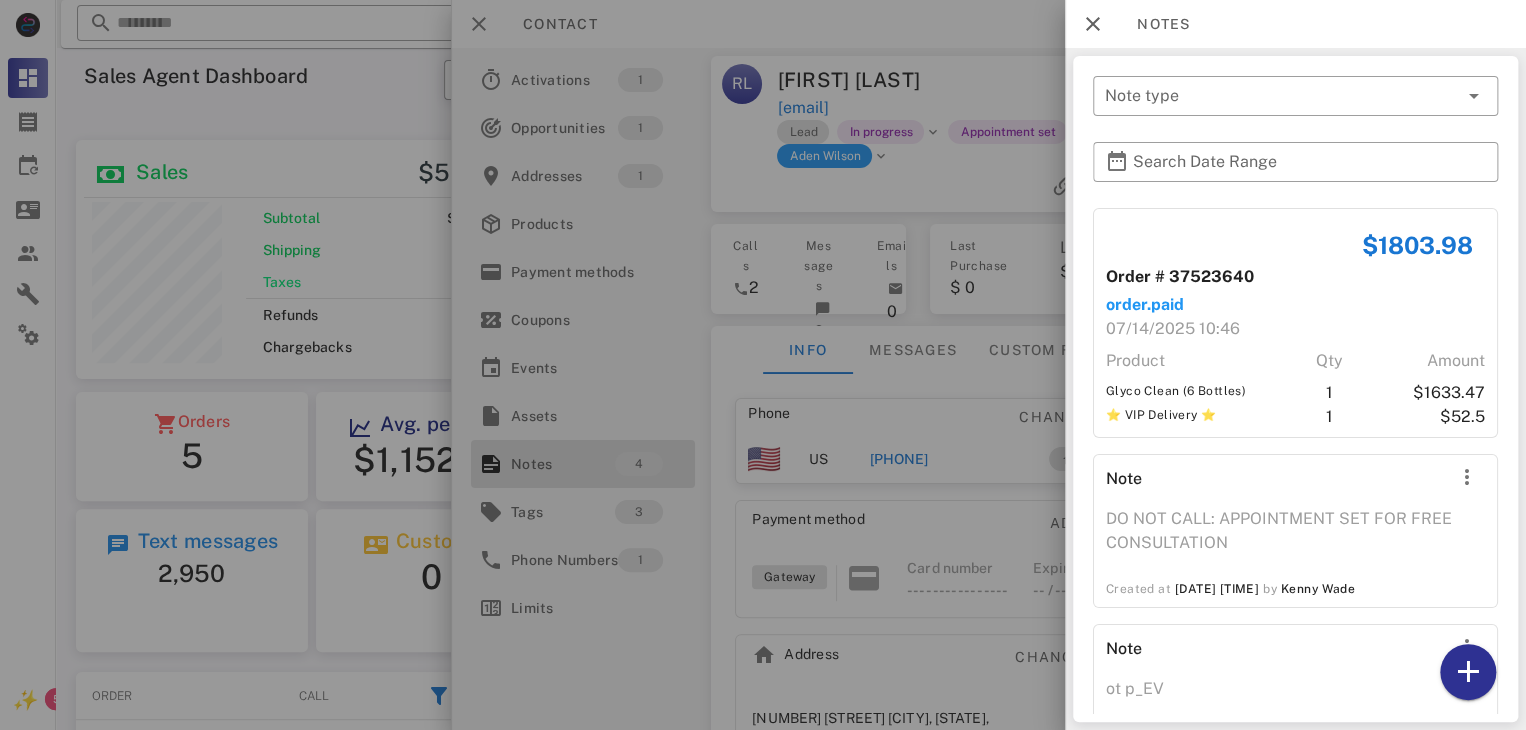 scroll, scrollTop: 999760, scrollLeft: 999528, axis: both 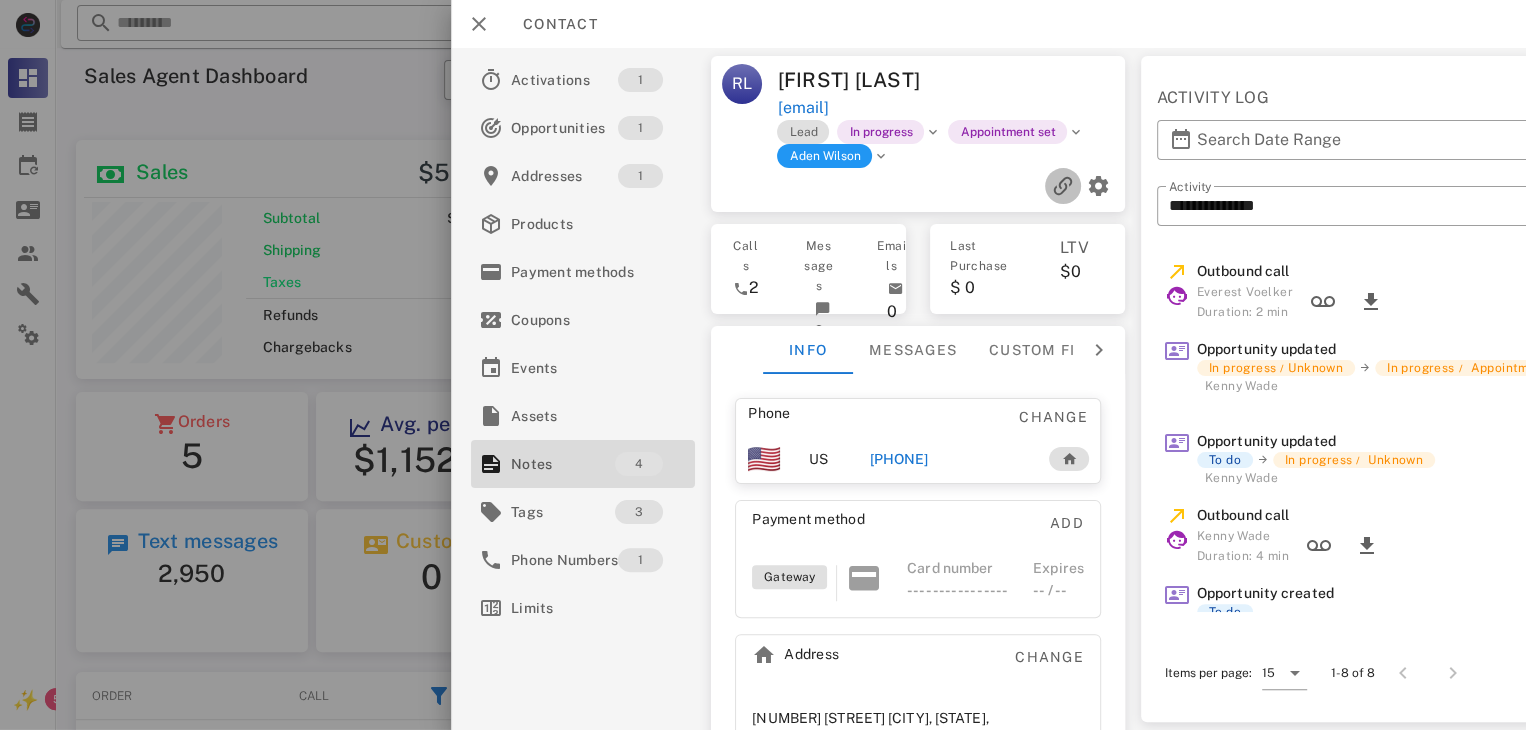 click at bounding box center (1063, 186) 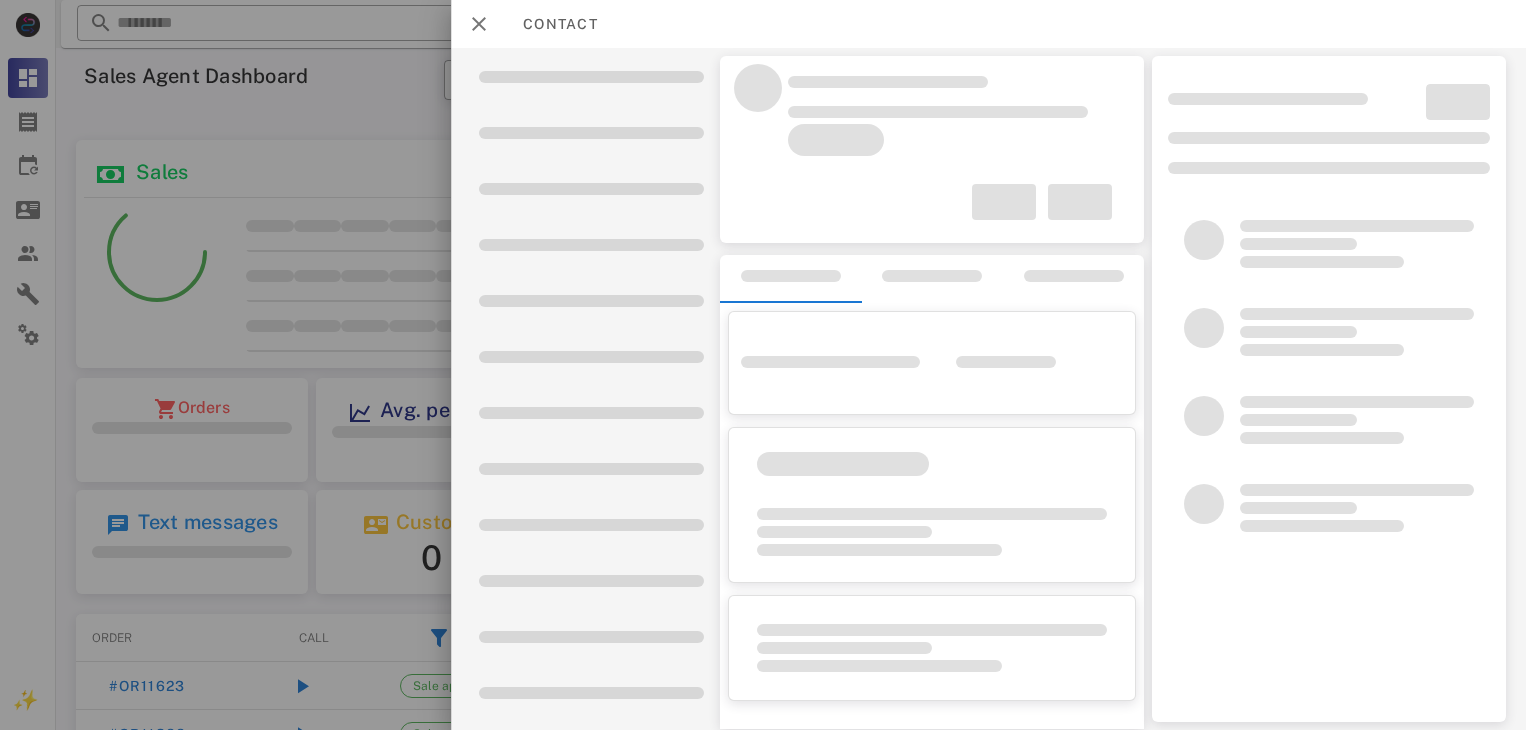 scroll, scrollTop: 0, scrollLeft: 0, axis: both 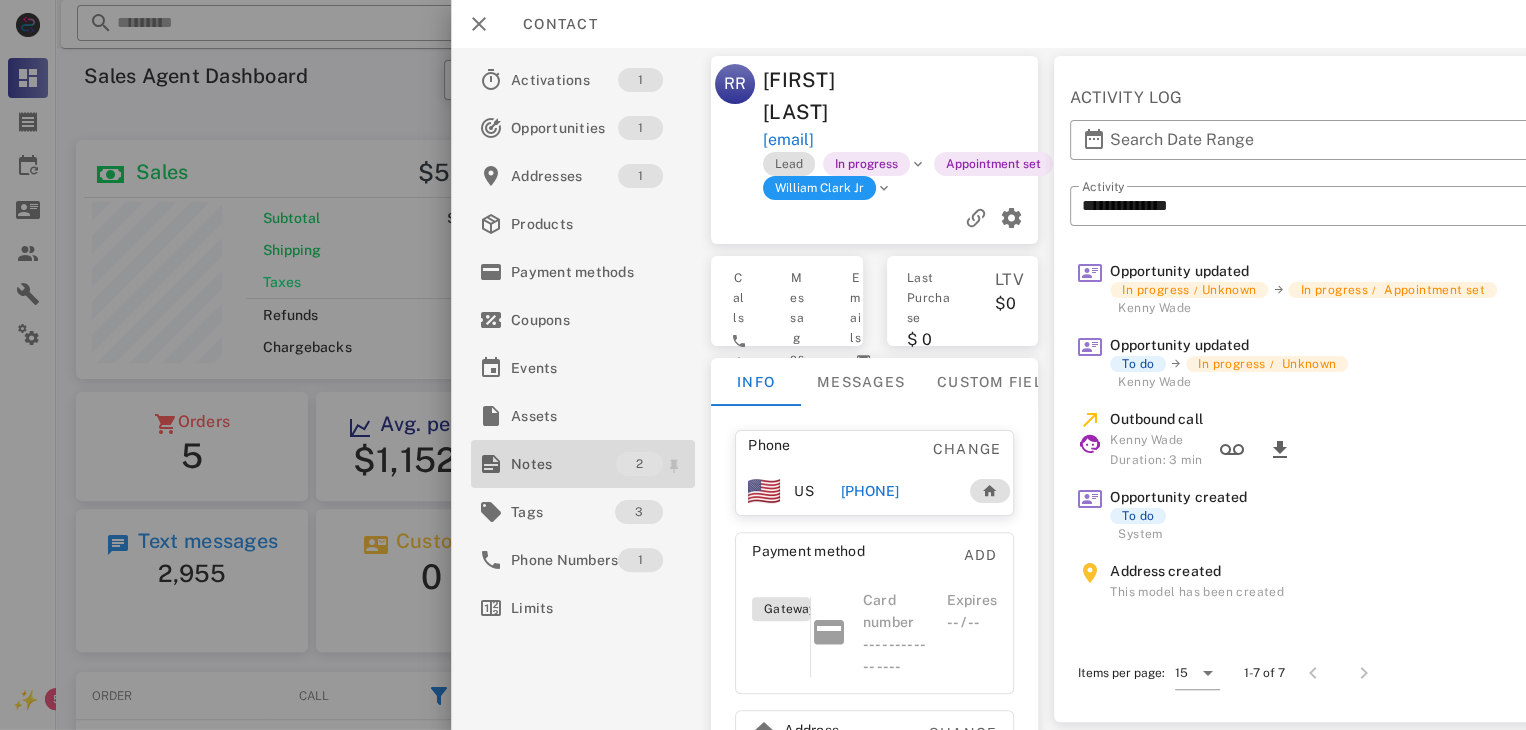 click on "Notes" at bounding box center [563, 464] 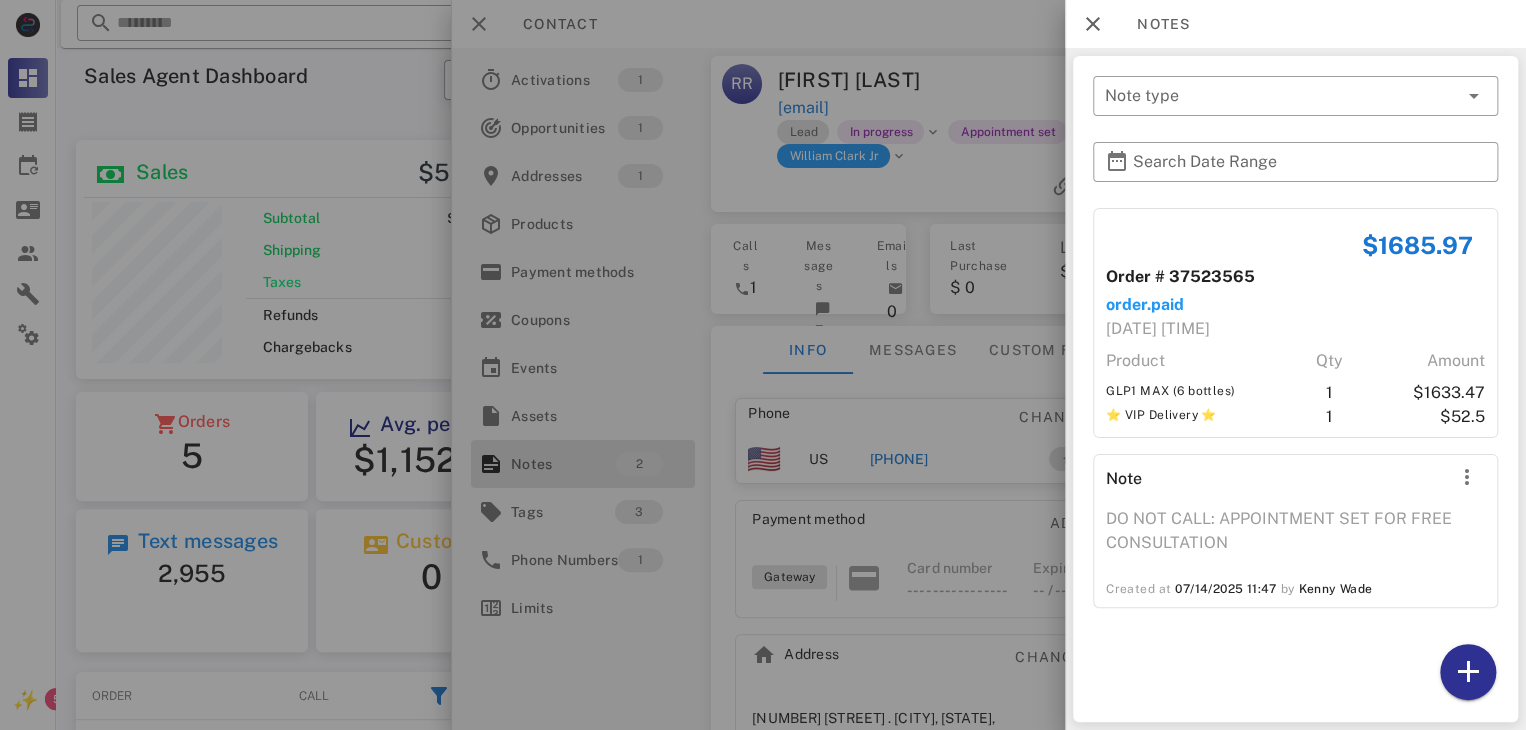 click at bounding box center [763, 365] 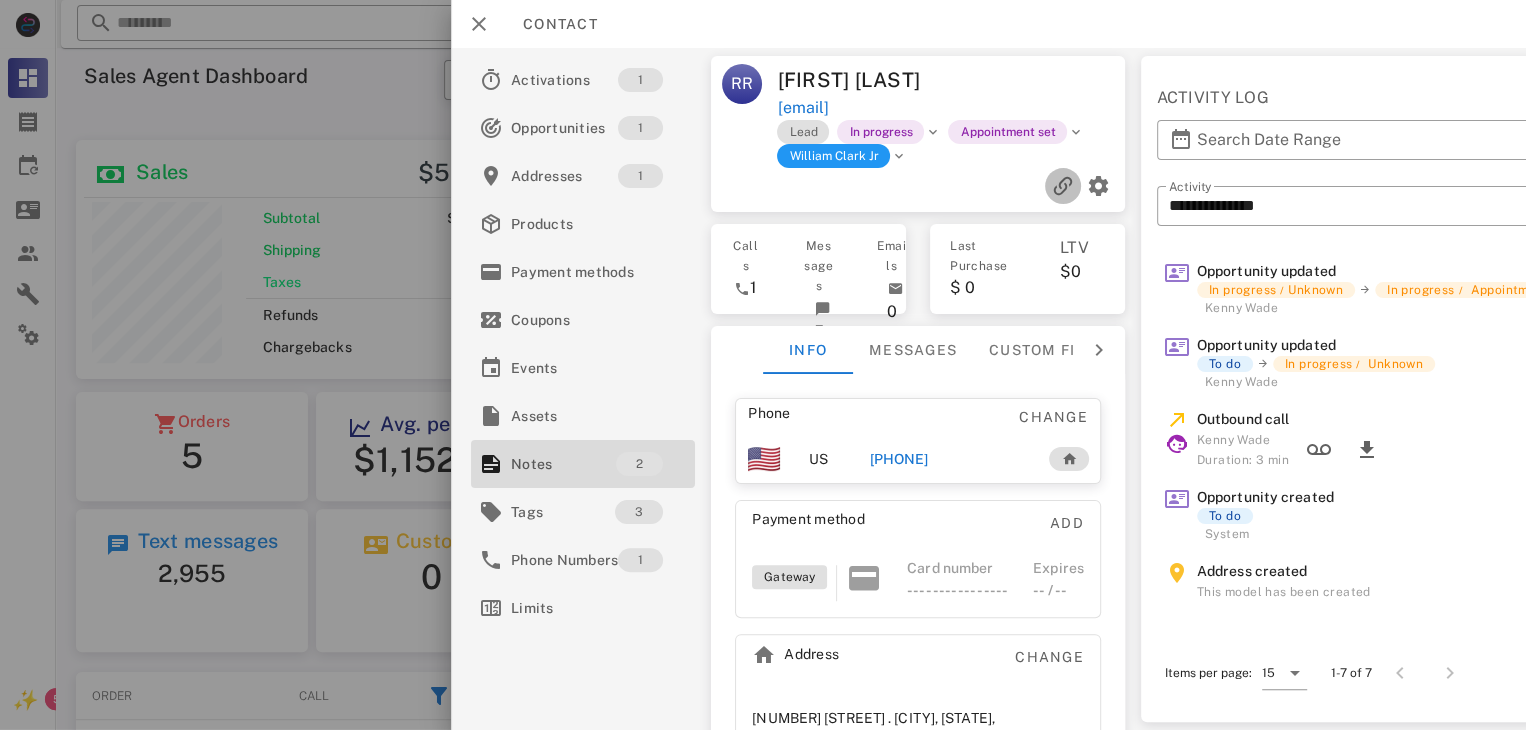 click at bounding box center [1063, 186] 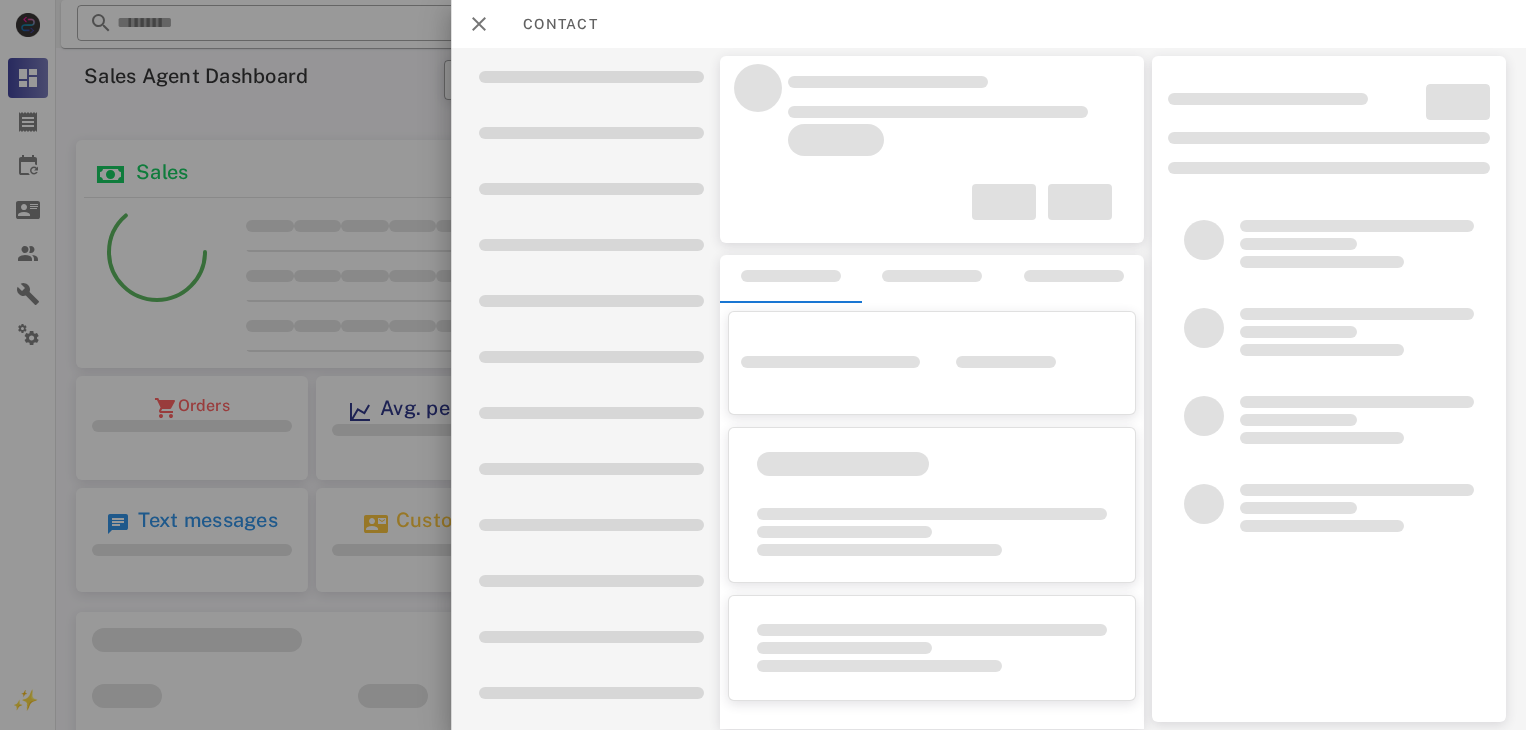 scroll, scrollTop: 0, scrollLeft: 0, axis: both 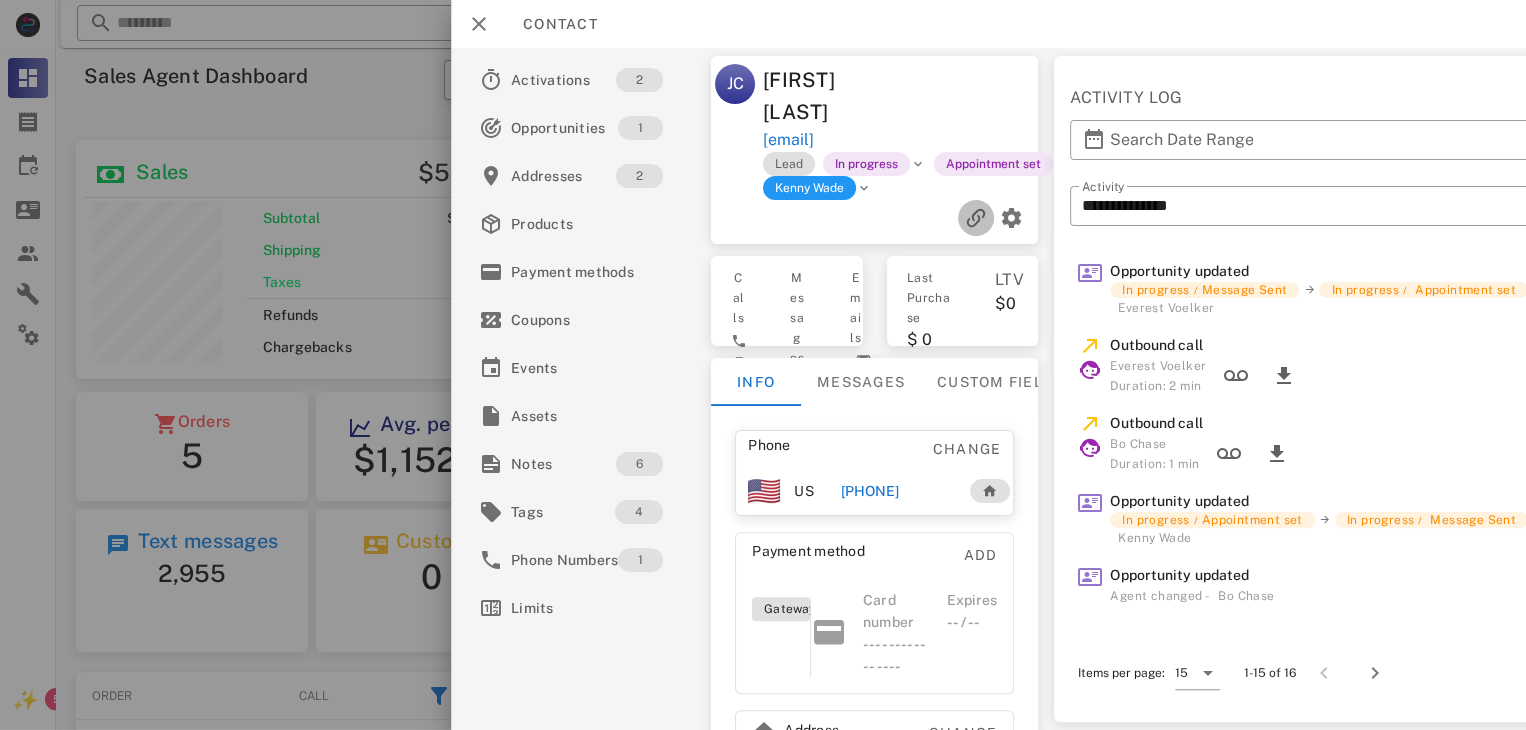 click at bounding box center [976, 218] 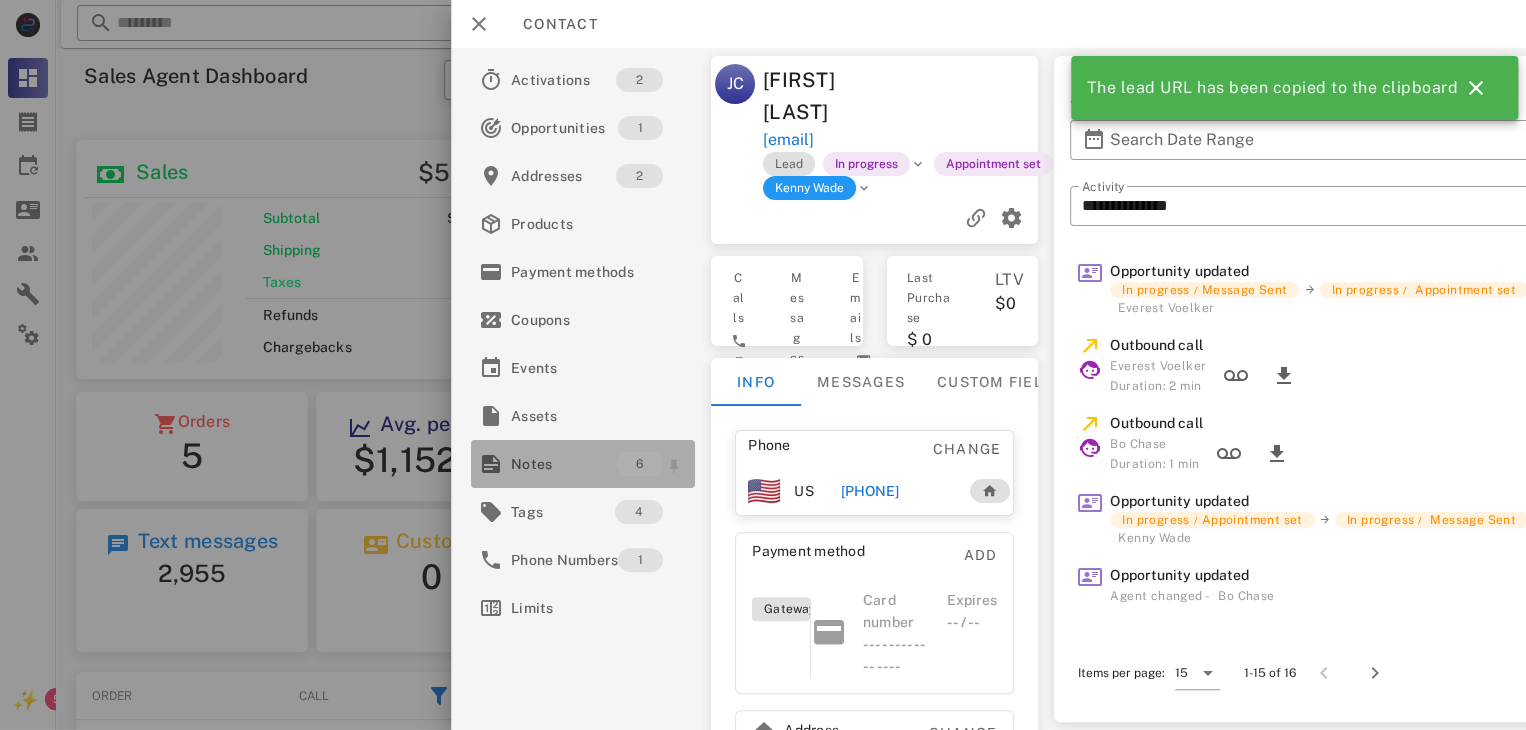click on "Notes" at bounding box center (563, 464) 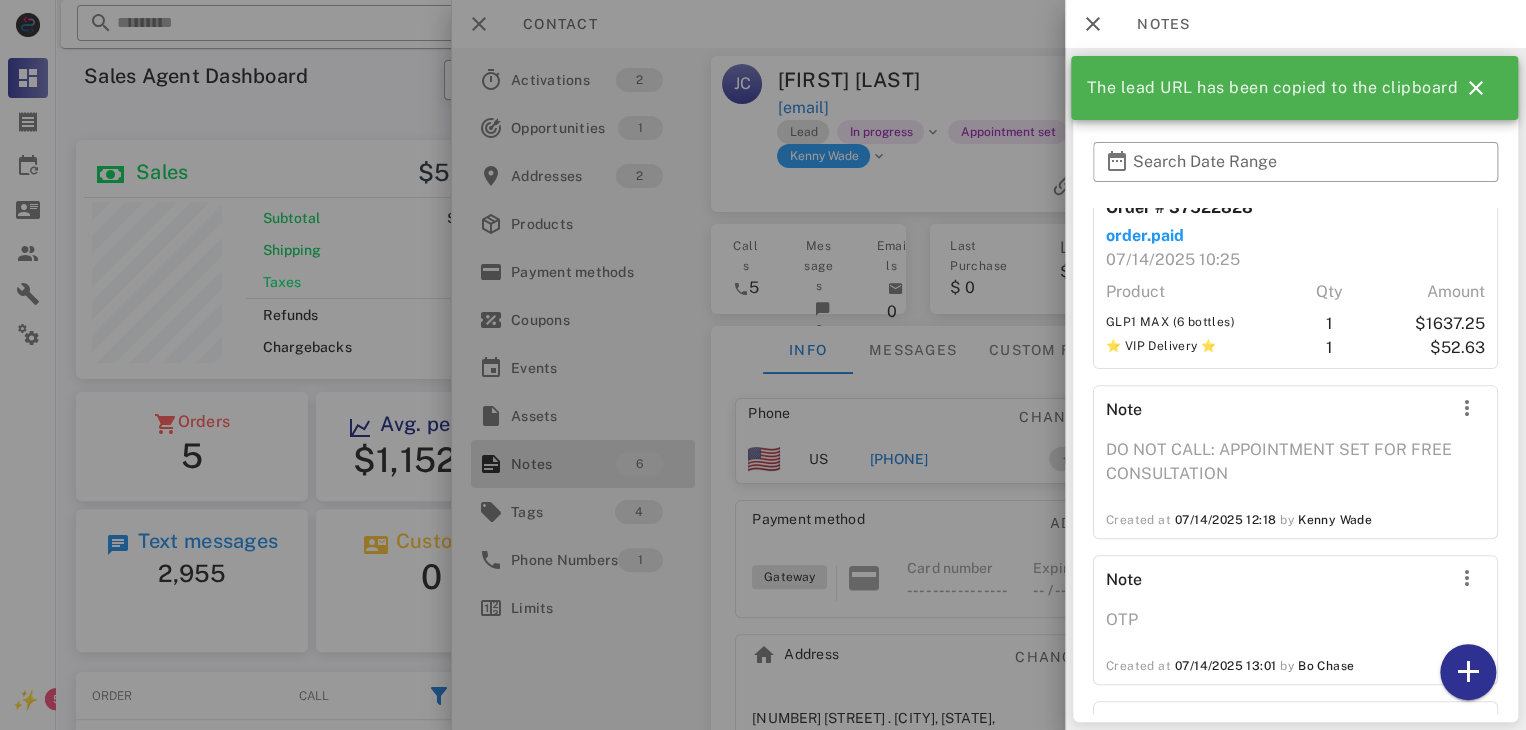 scroll, scrollTop: 302, scrollLeft: 0, axis: vertical 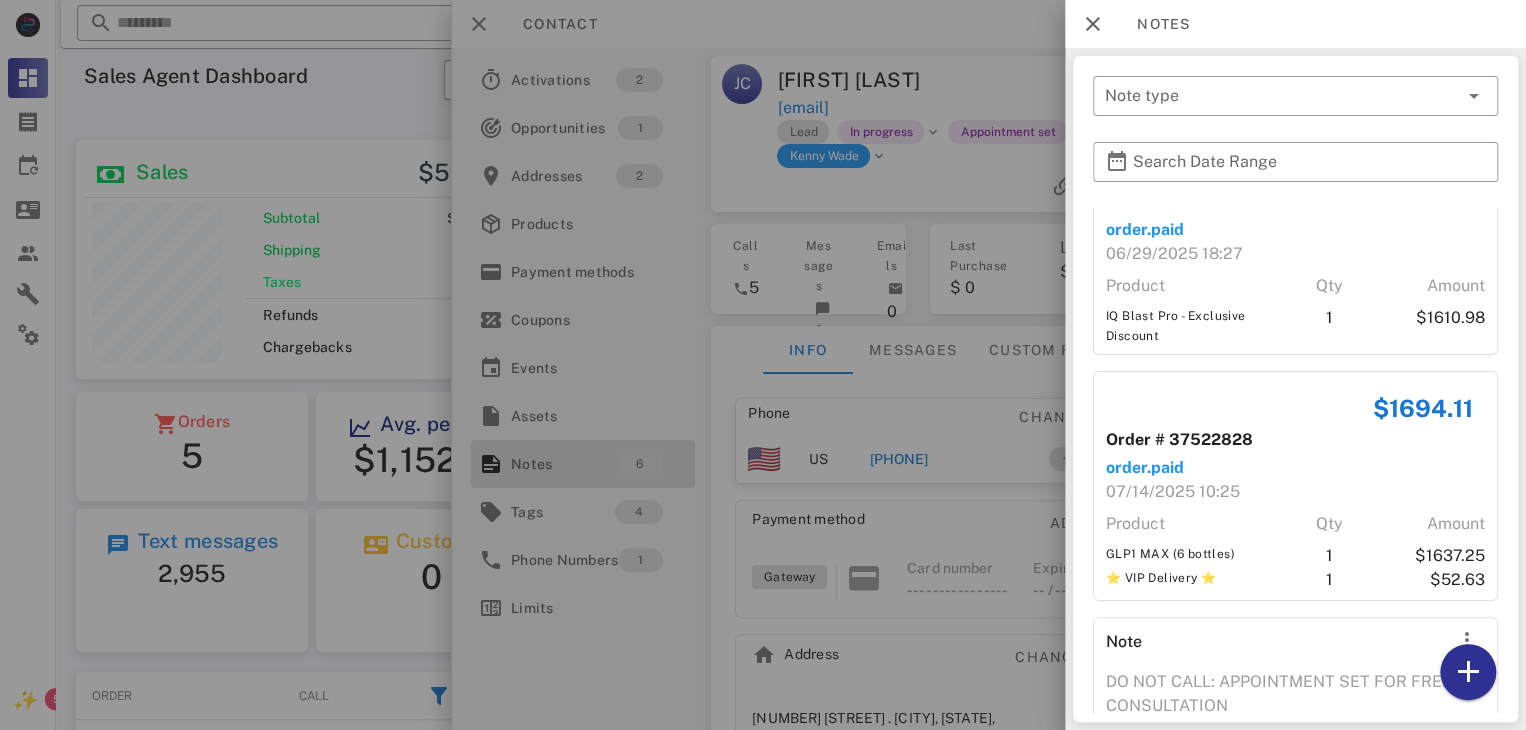 click at bounding box center [763, 365] 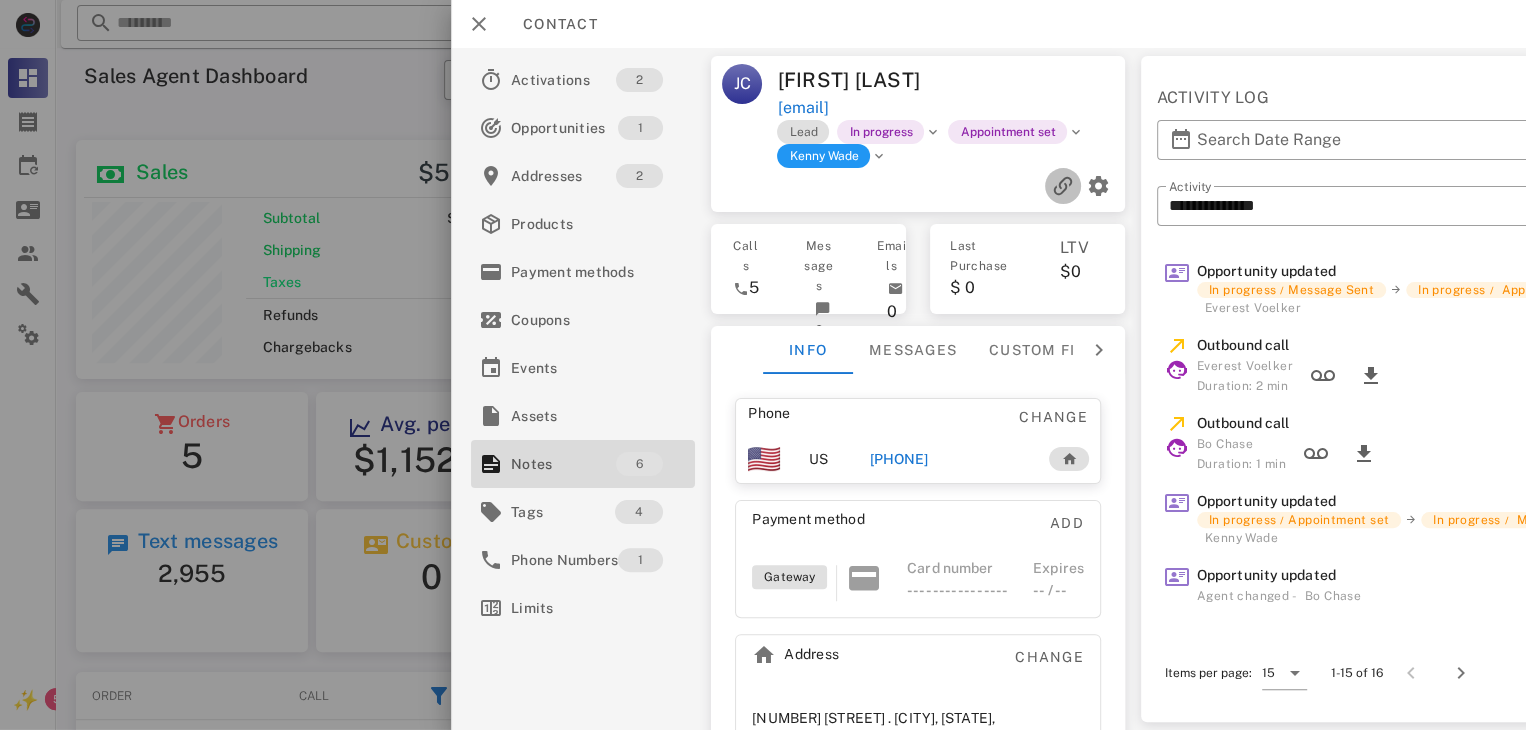 click at bounding box center [1063, 186] 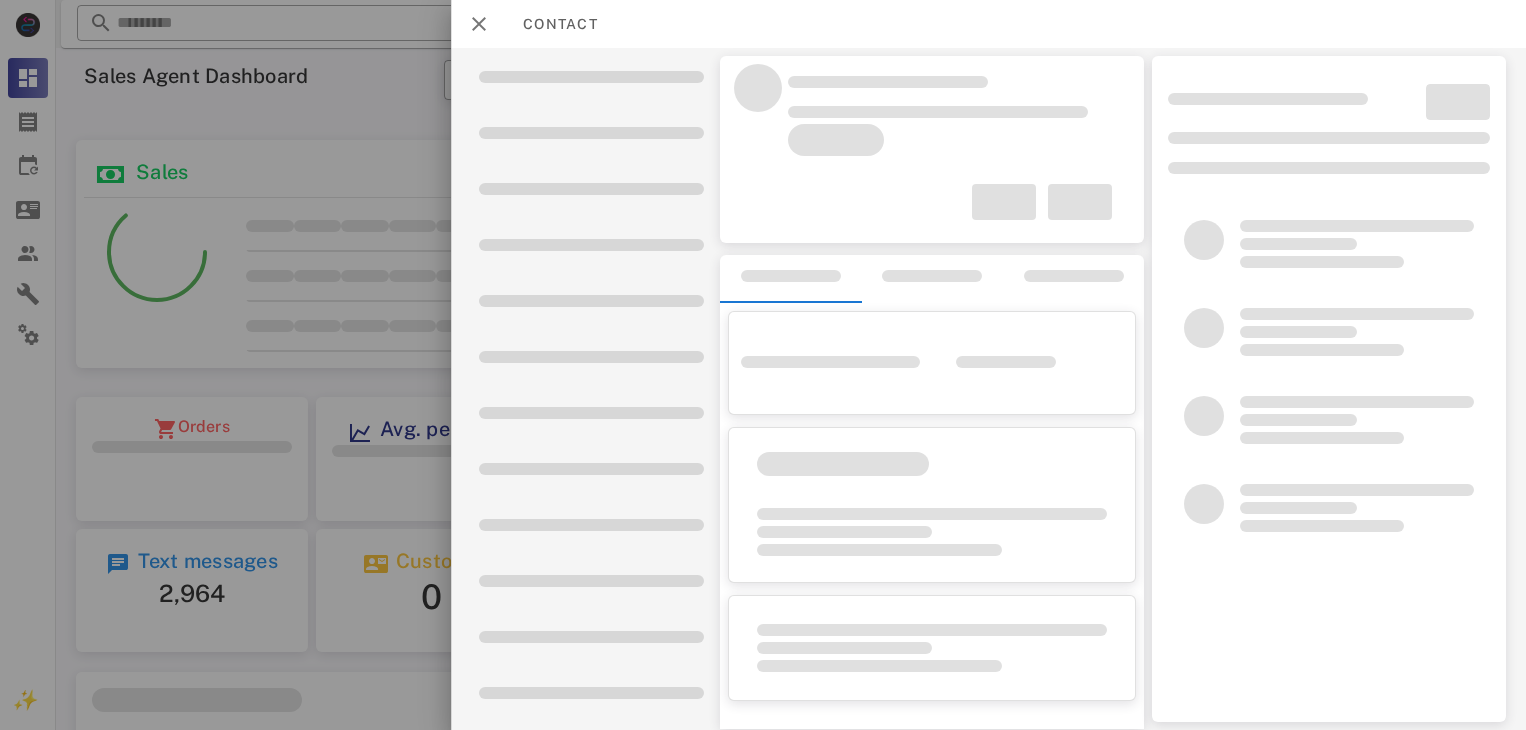 scroll, scrollTop: 0, scrollLeft: 0, axis: both 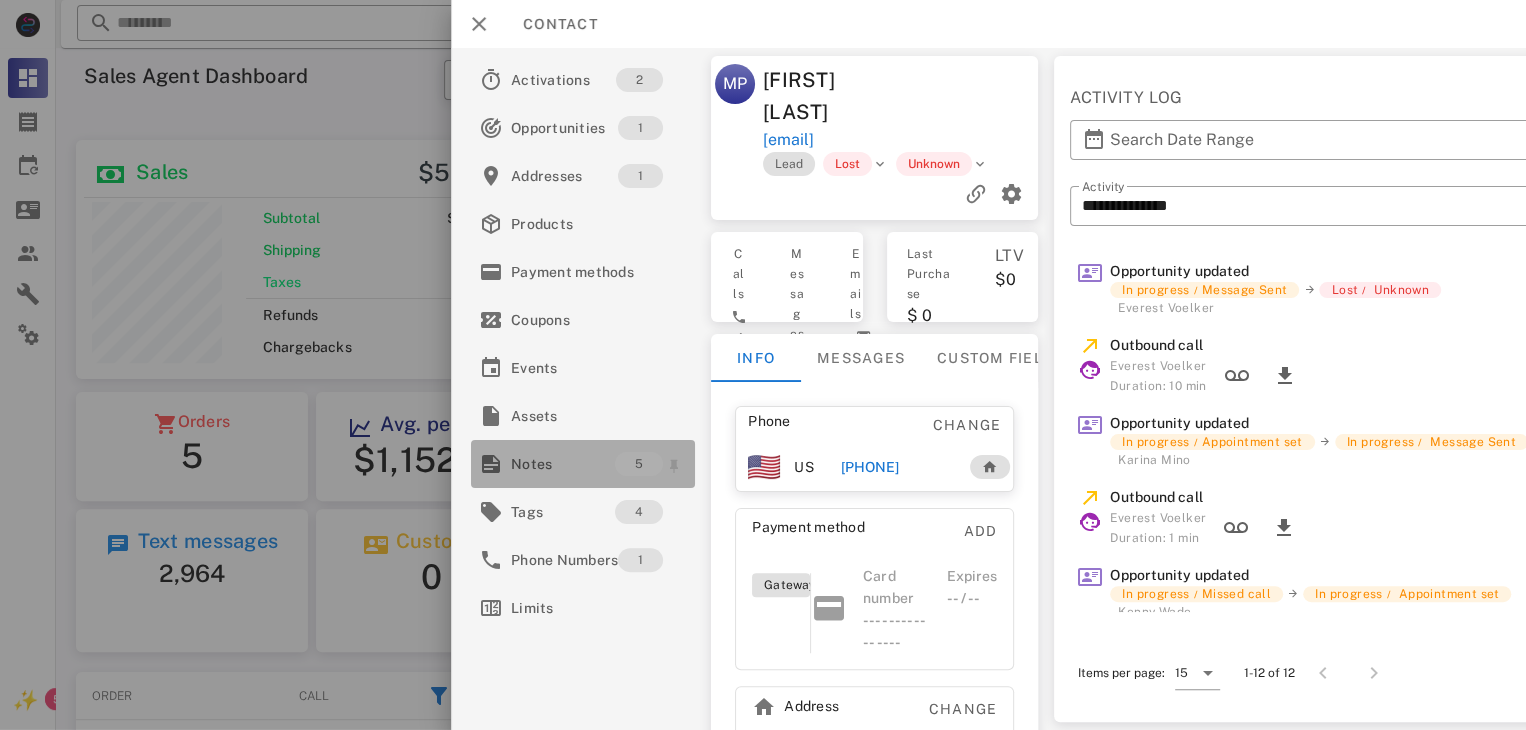click on "Notes" at bounding box center [563, 464] 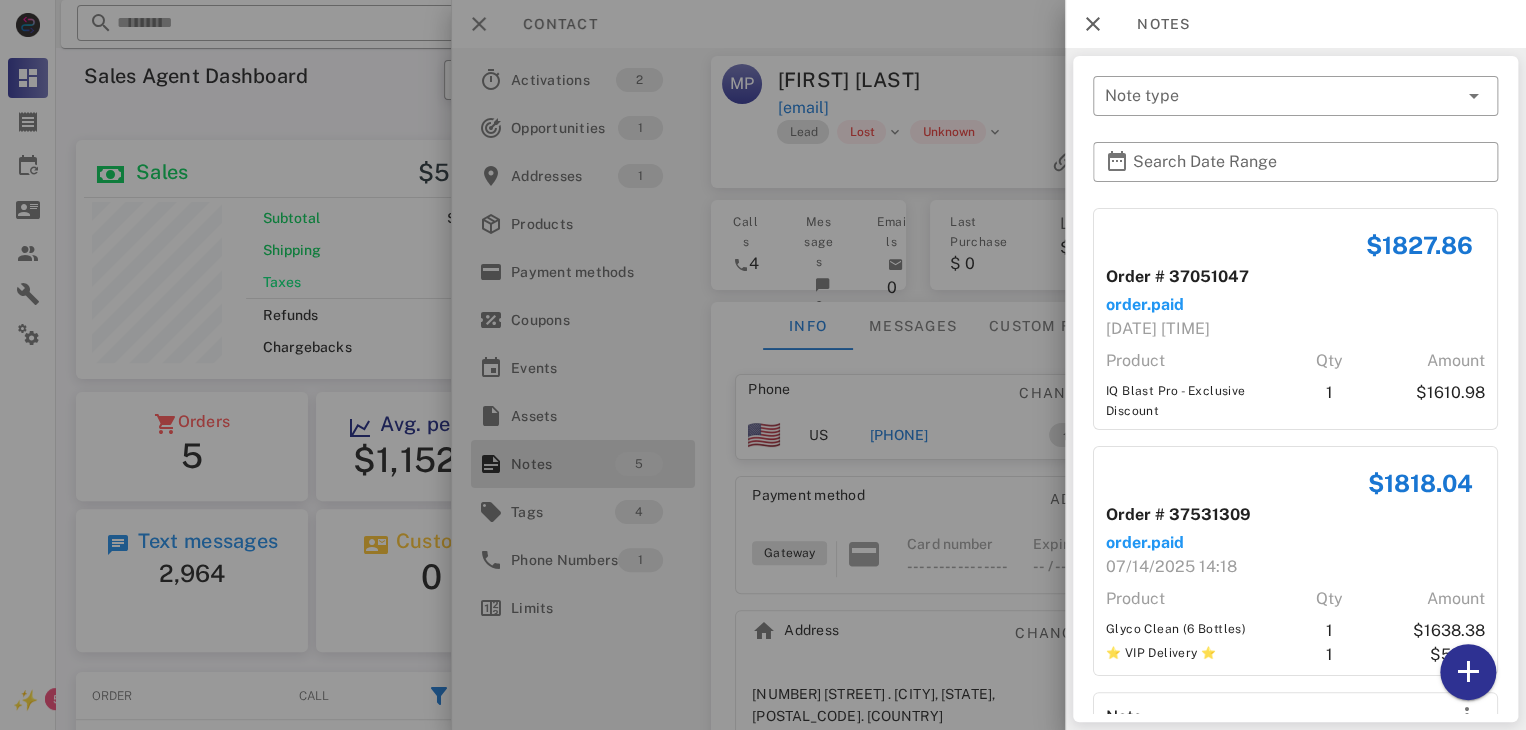 click at bounding box center [763, 365] 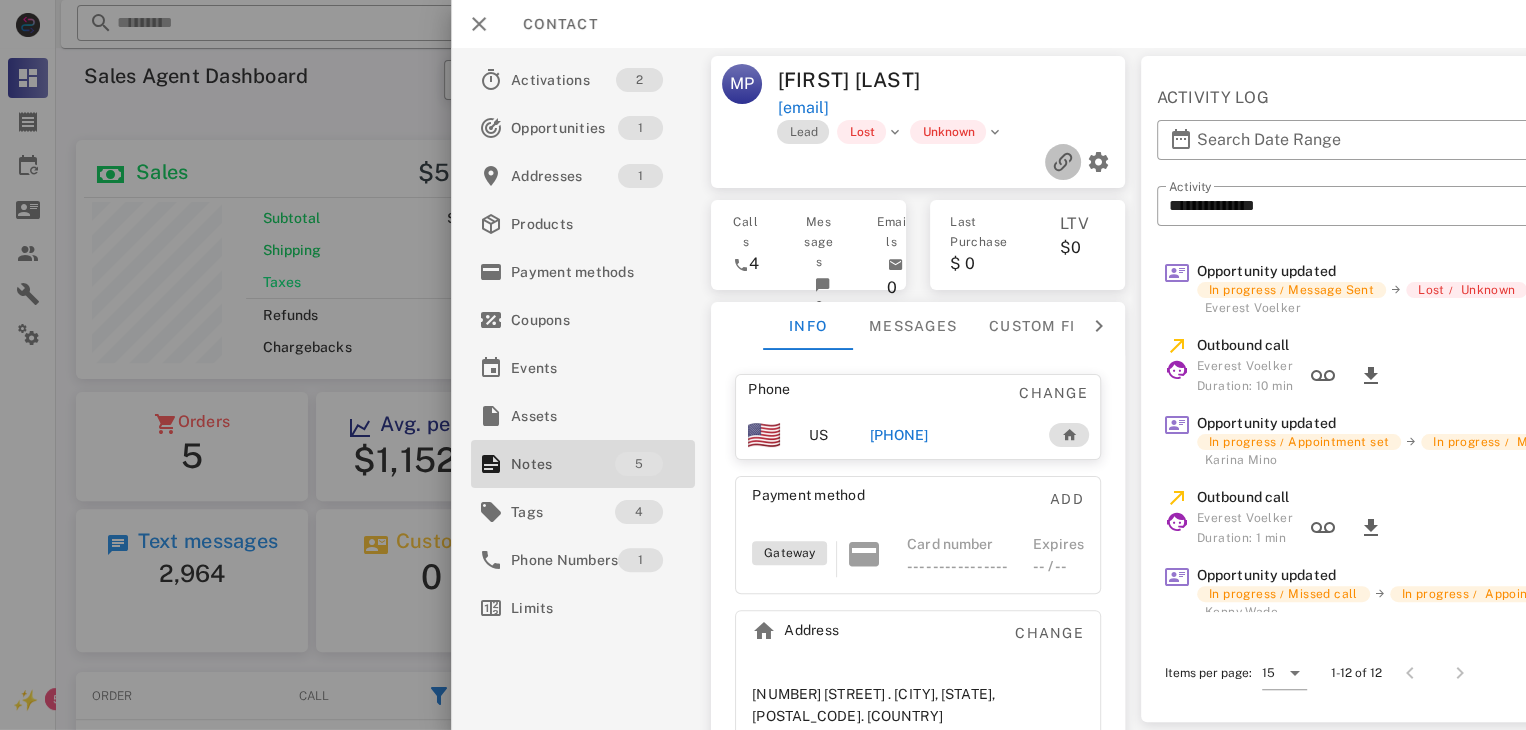 click at bounding box center (1063, 162) 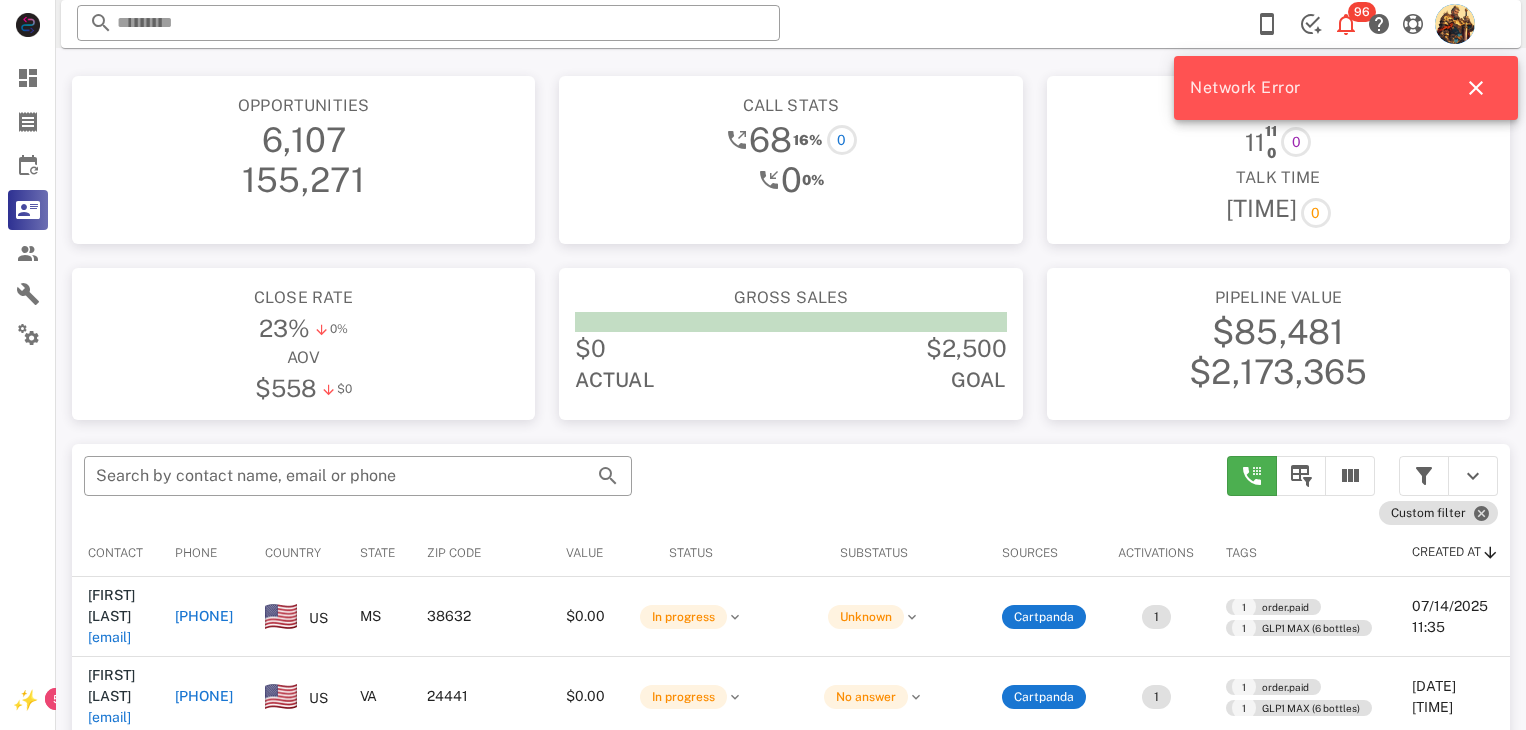 scroll, scrollTop: 380, scrollLeft: 0, axis: vertical 